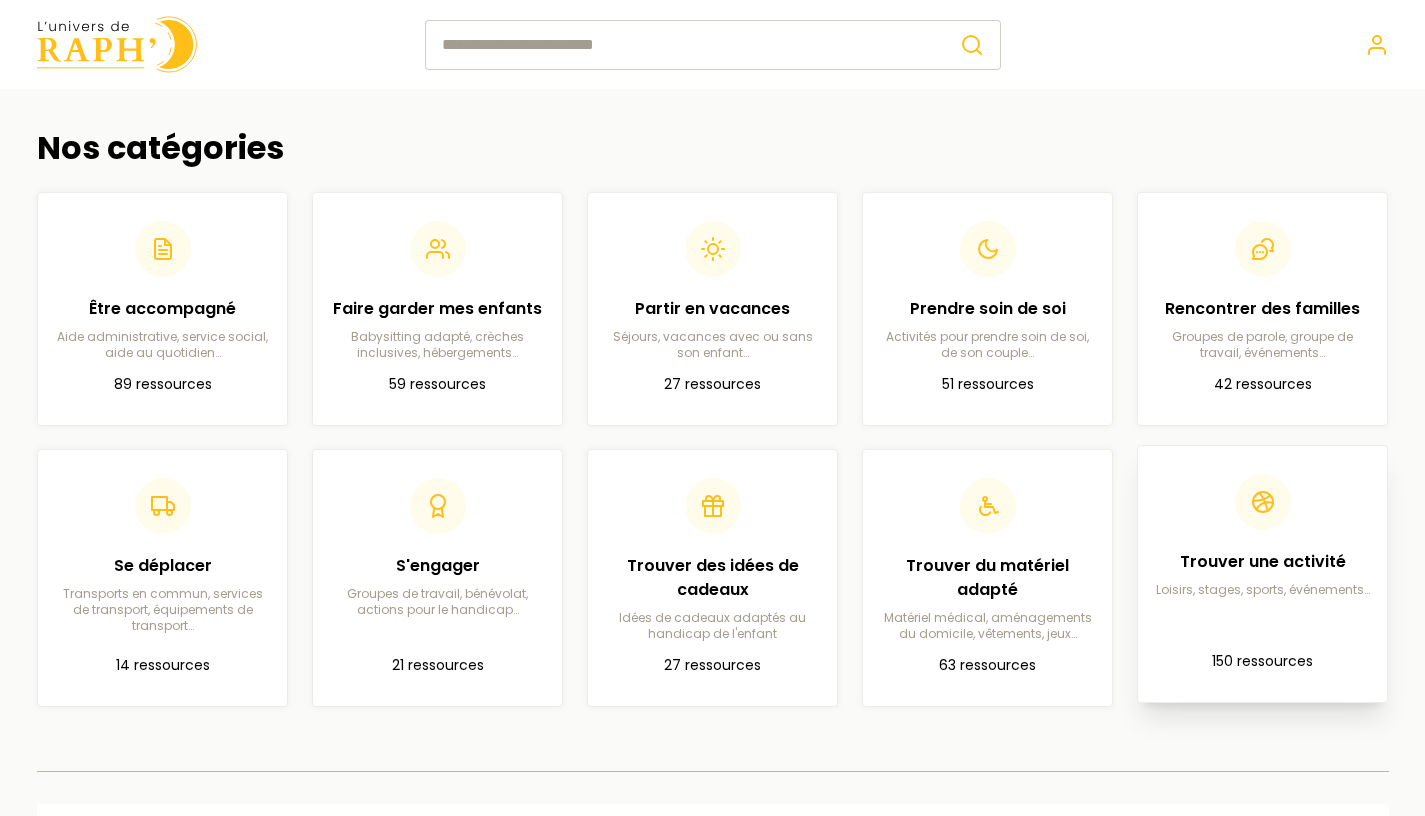 scroll, scrollTop: 0, scrollLeft: 0, axis: both 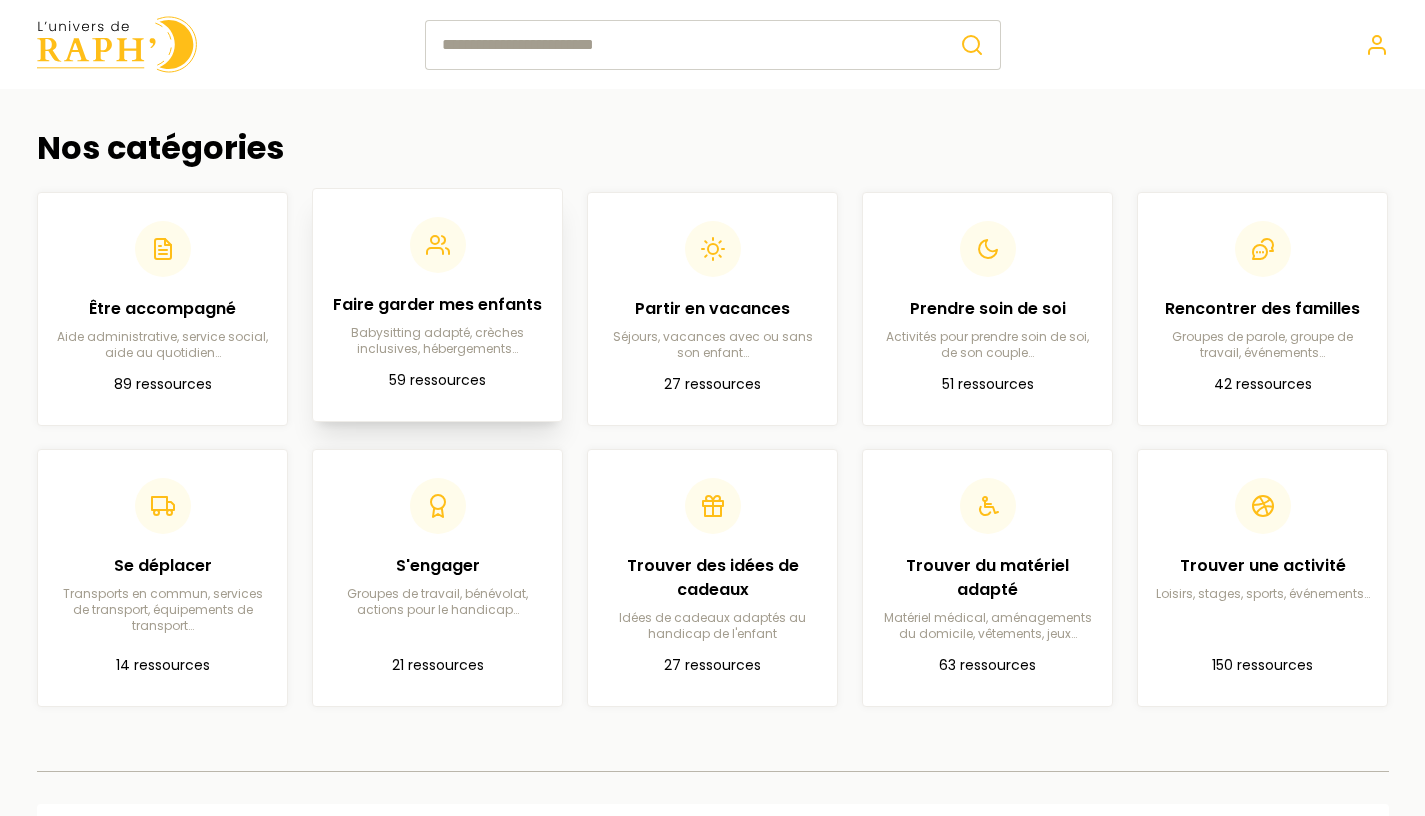 click on "Faire garder mes enfants" at bounding box center [437, 305] 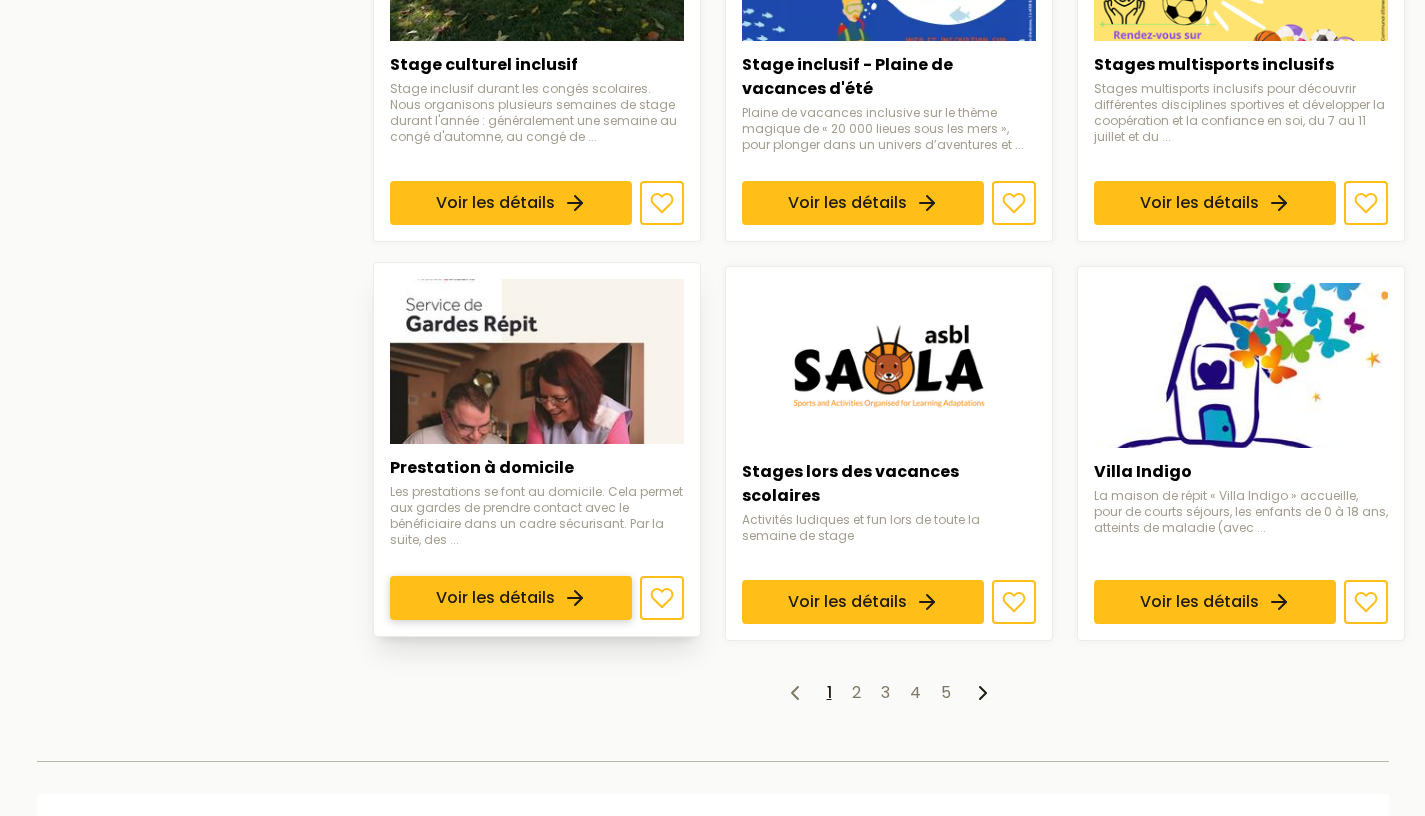 scroll, scrollTop: 1440, scrollLeft: 0, axis: vertical 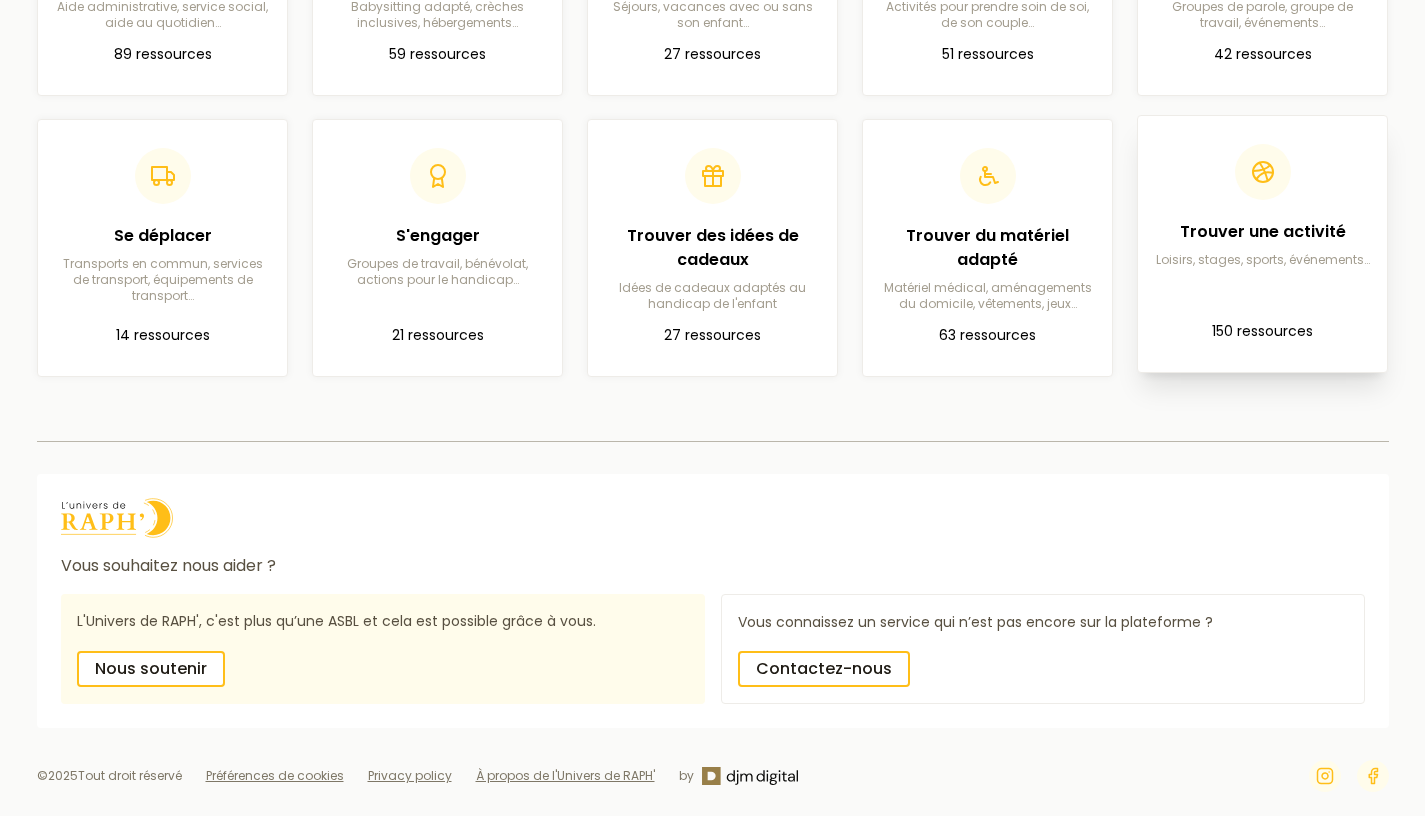 click on "150   ressources" at bounding box center (1262, 332) 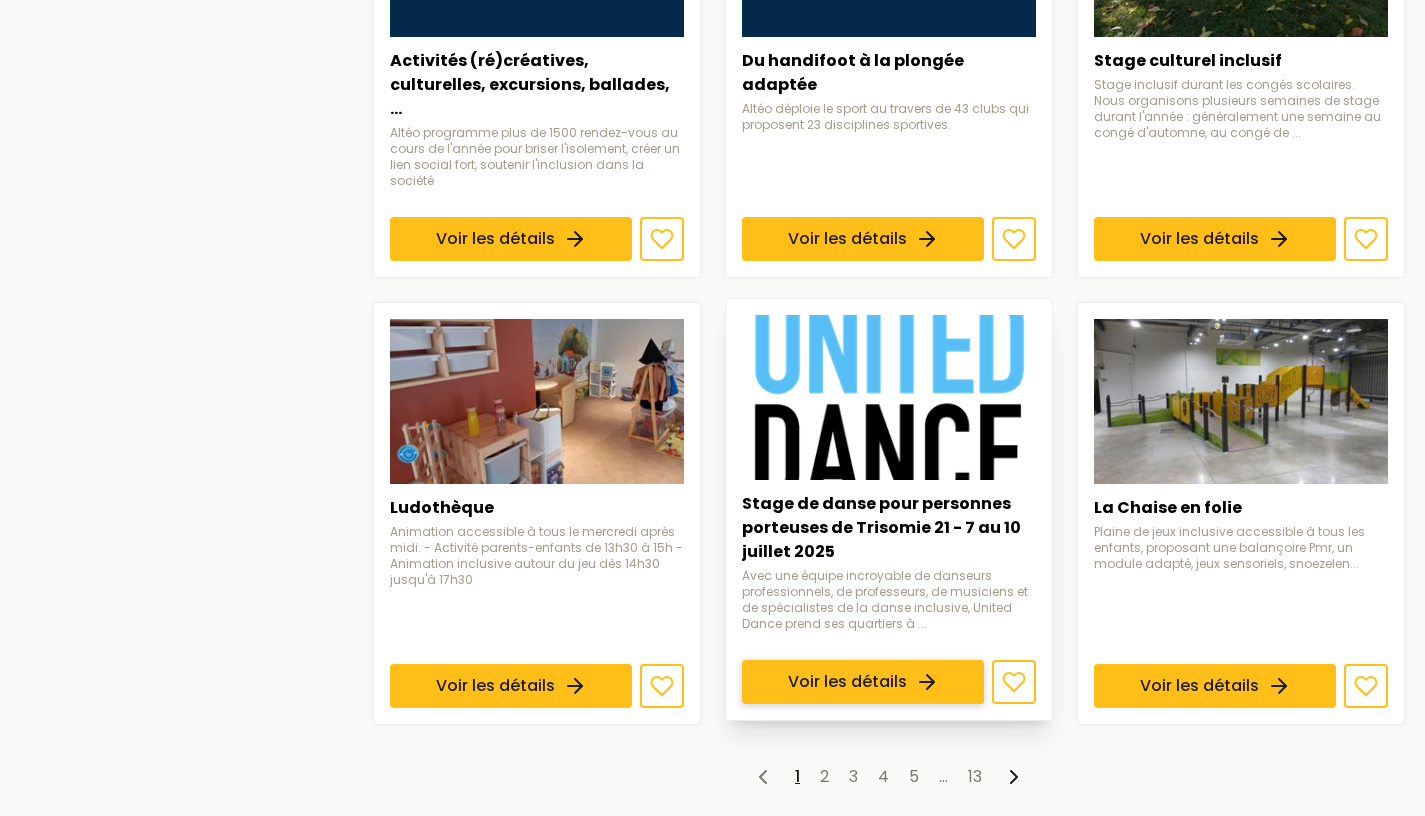 scroll, scrollTop: 1376, scrollLeft: 0, axis: vertical 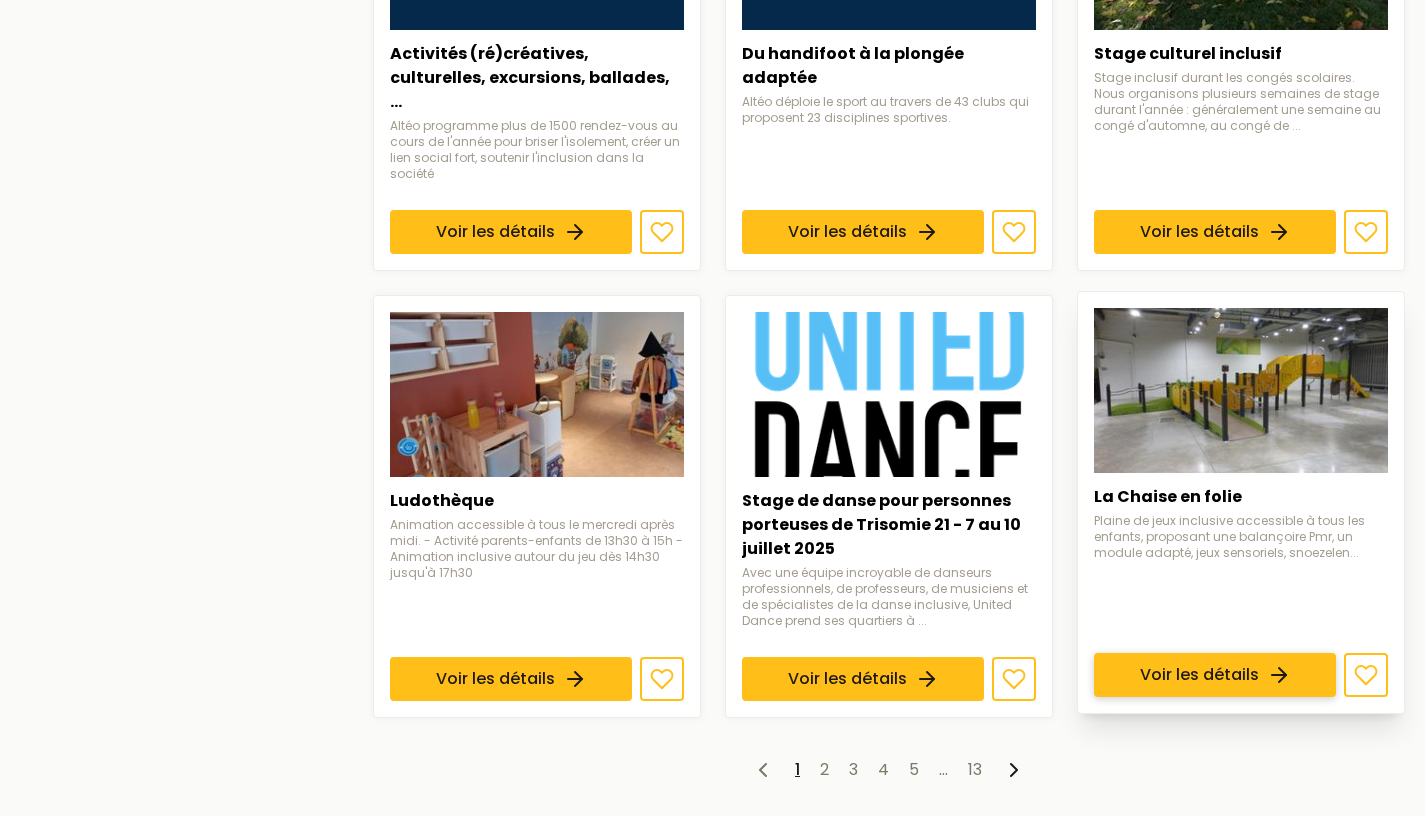 click on "Voir les détails" at bounding box center [1215, 675] 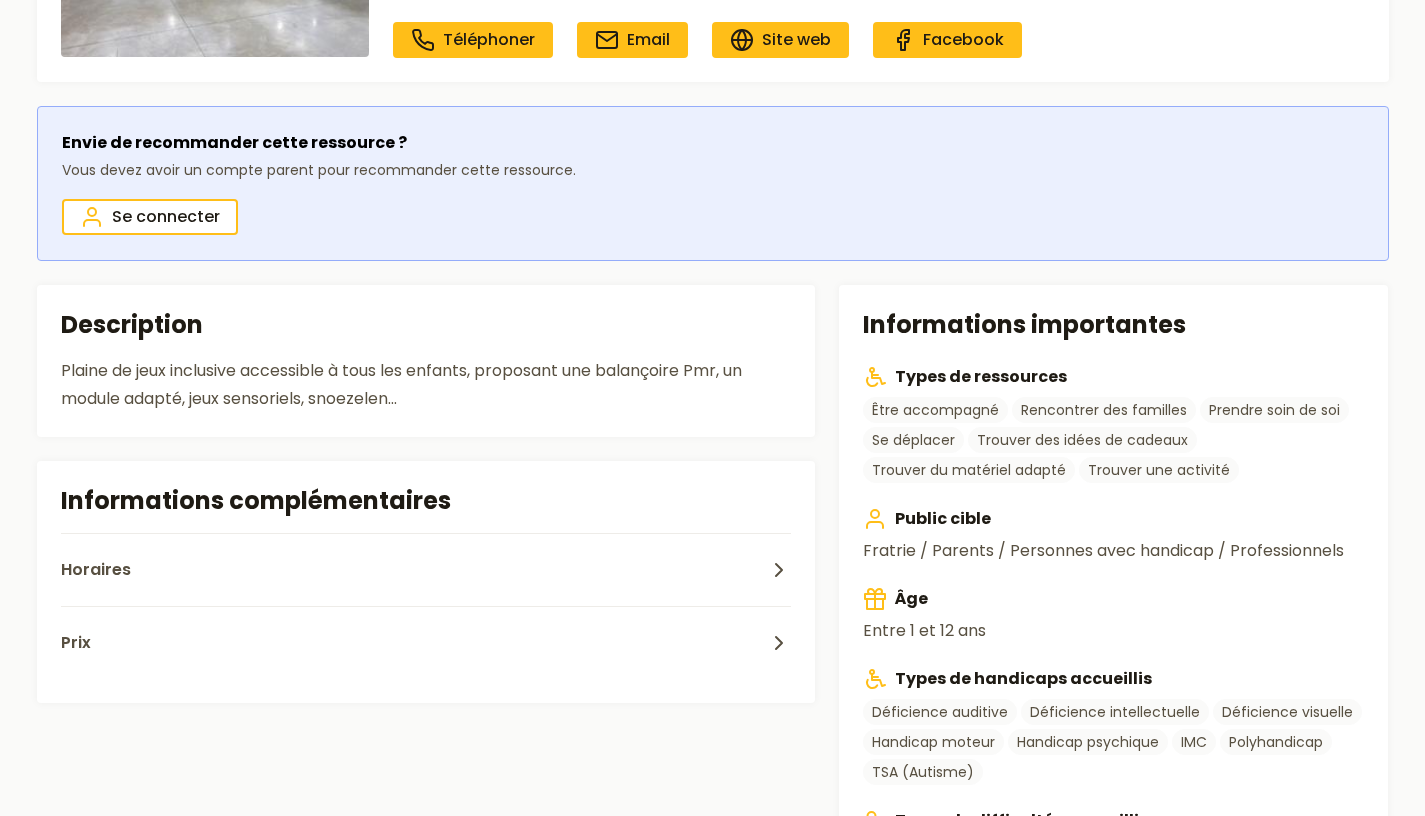 scroll, scrollTop: 0, scrollLeft: 0, axis: both 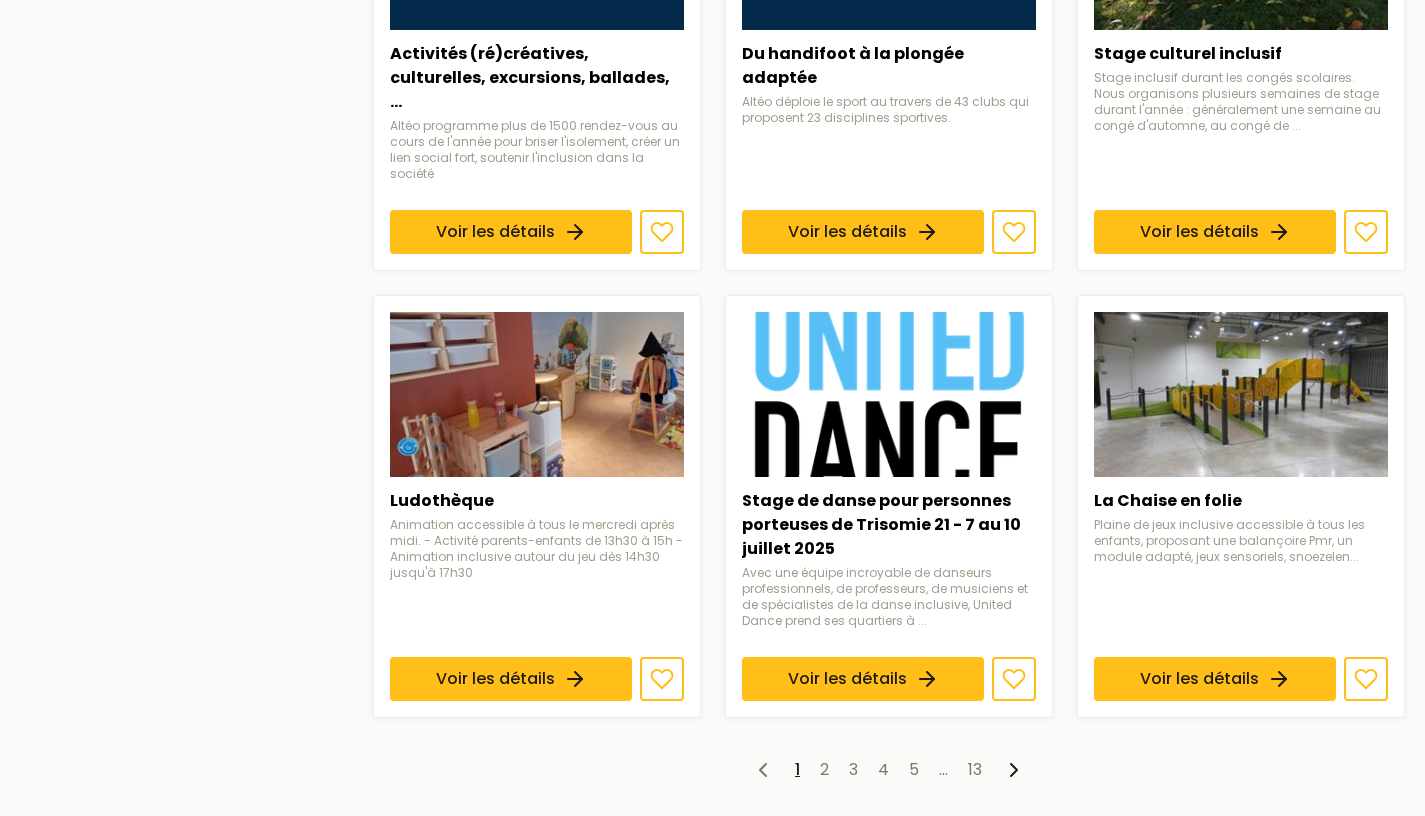 click on "1 2 3 4 5 … 13" at bounding box center [889, 770] 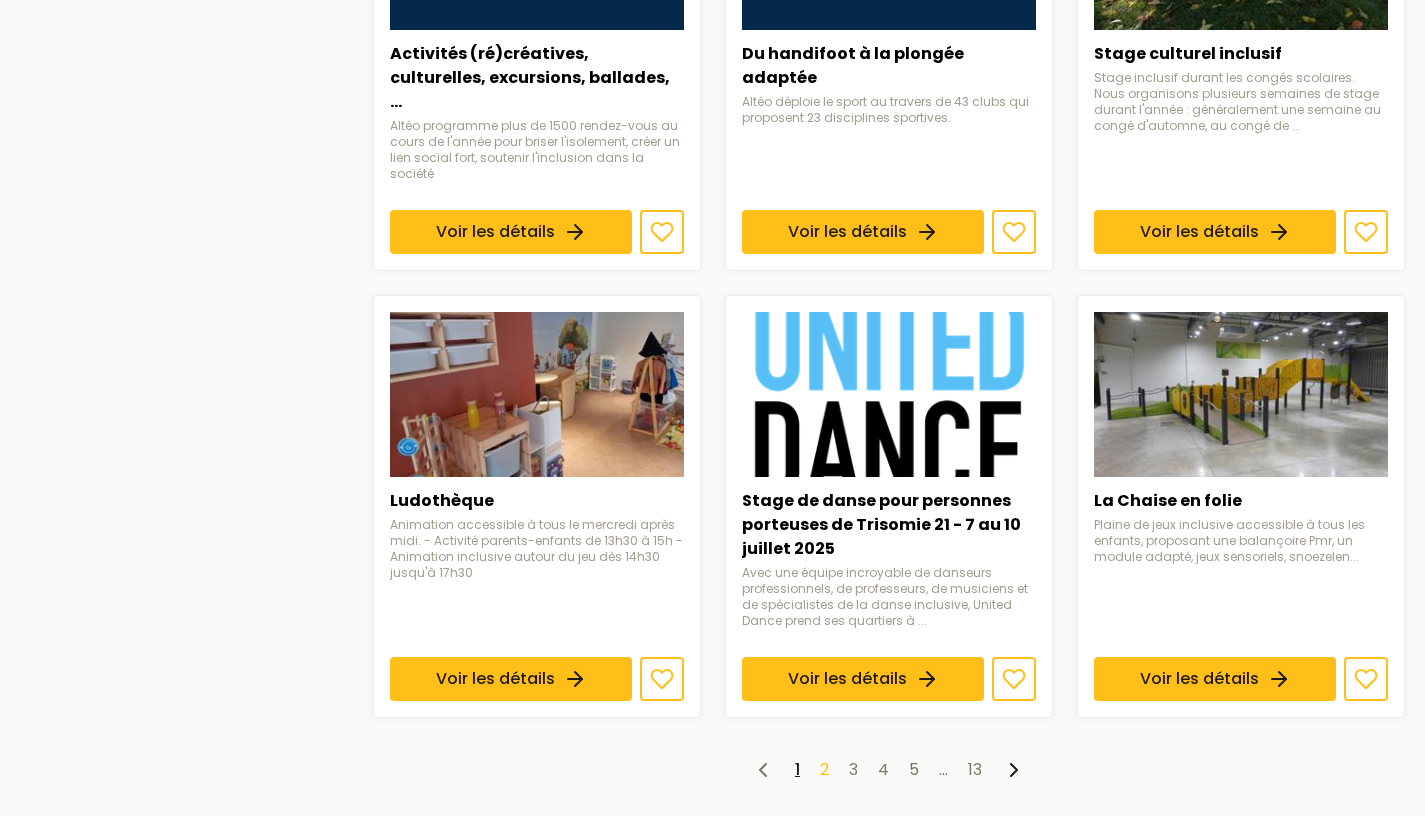 click on "2" at bounding box center [824, 769] 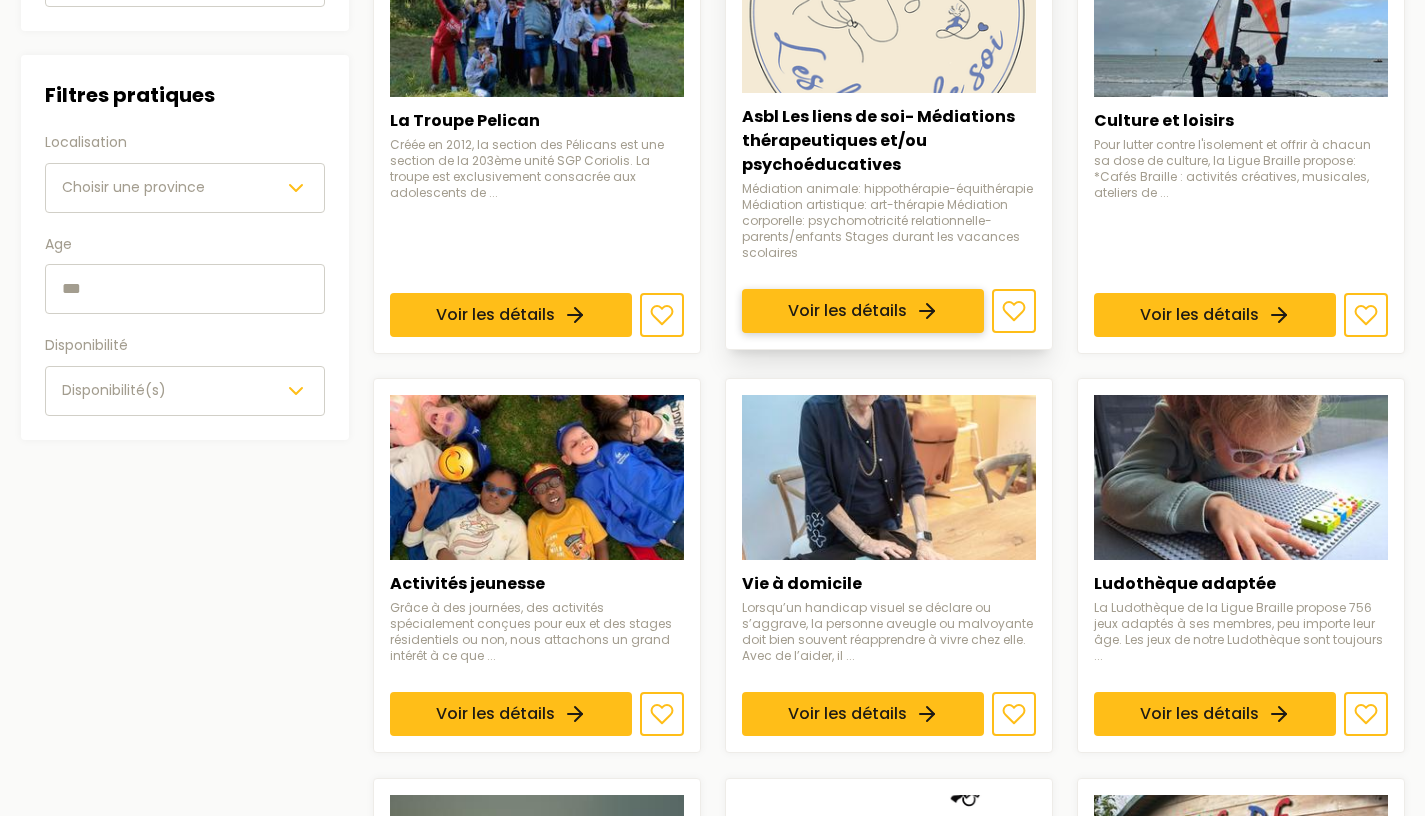 scroll, scrollTop: 512, scrollLeft: 0, axis: vertical 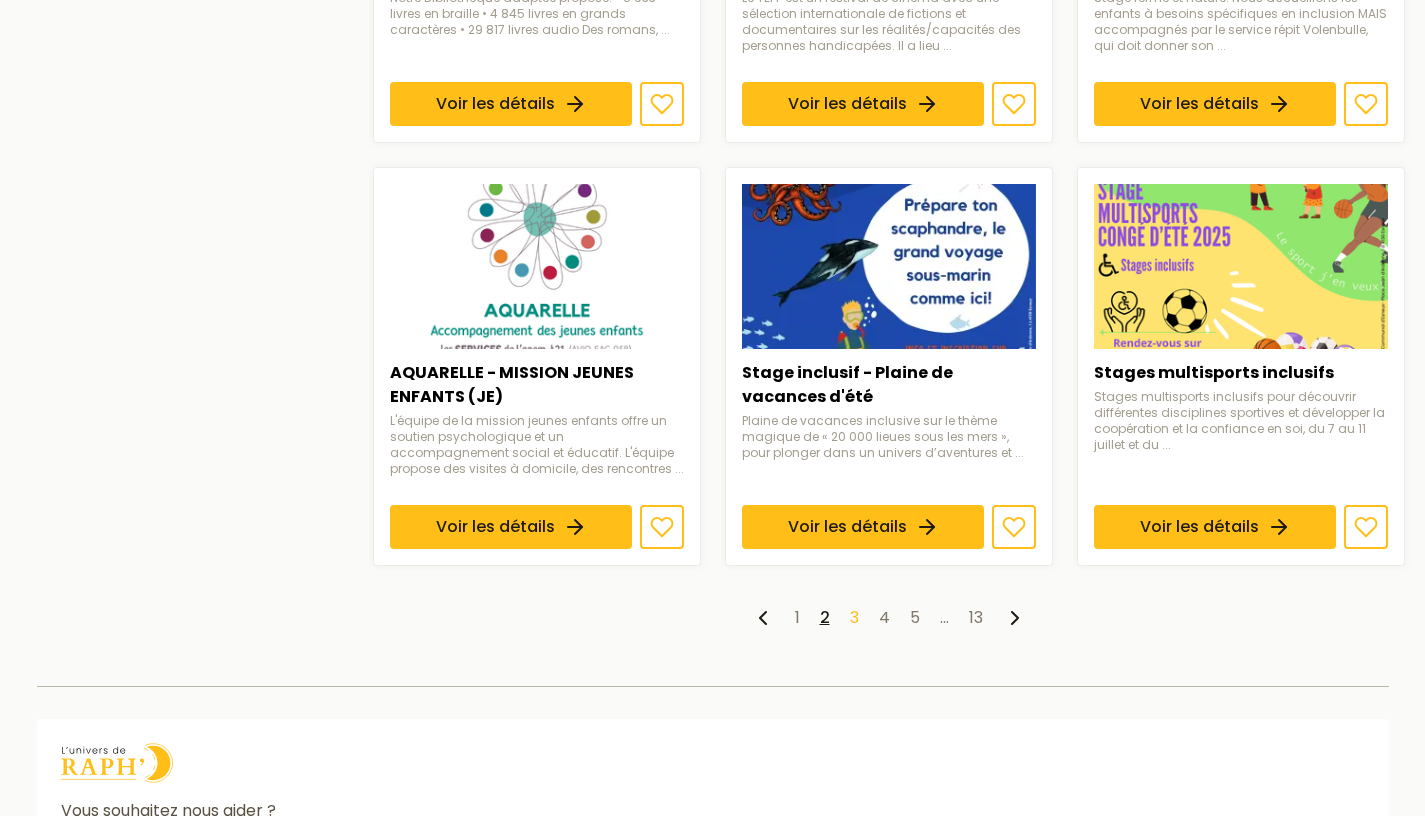 click on "3" at bounding box center (854, 617) 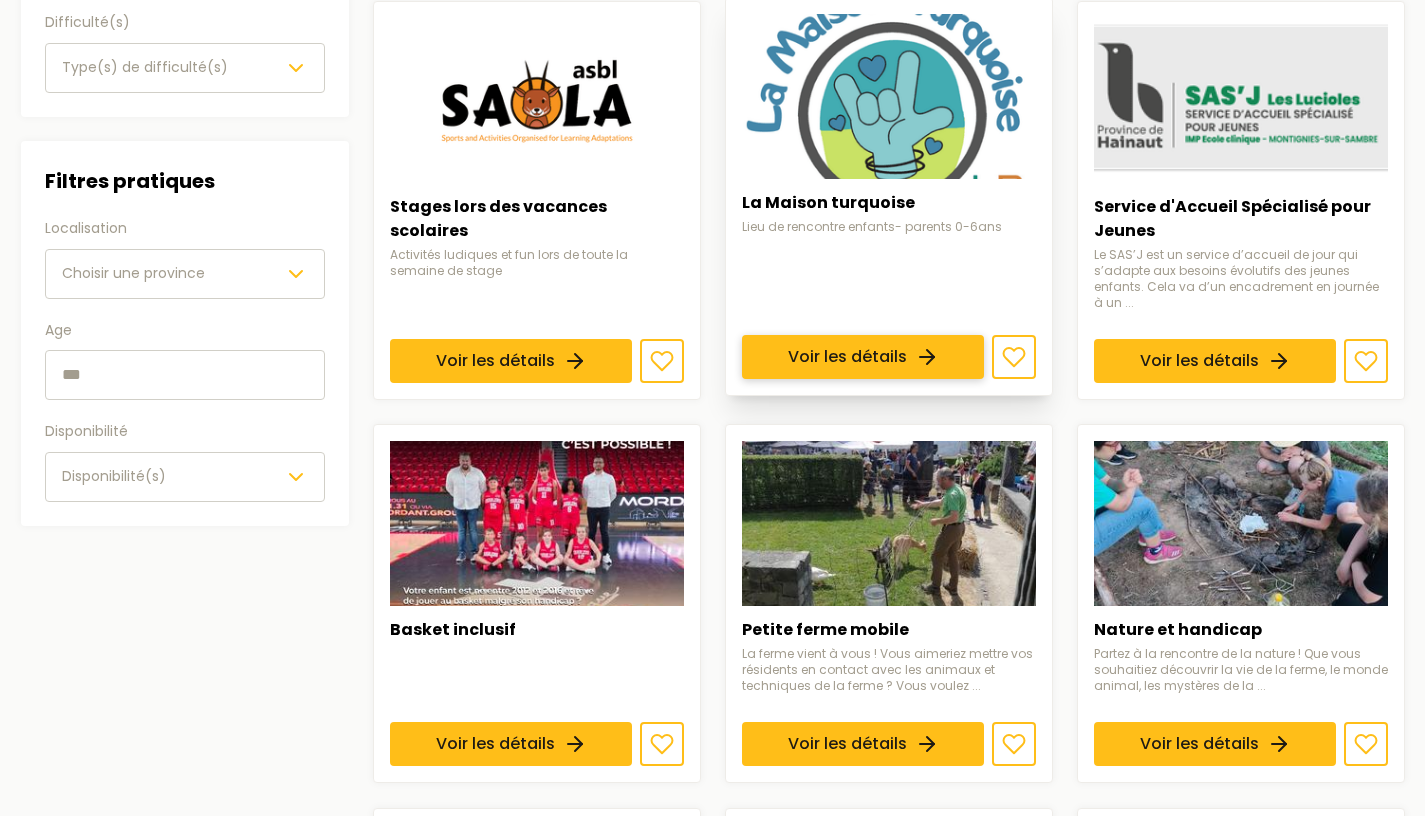 scroll, scrollTop: 416, scrollLeft: 0, axis: vertical 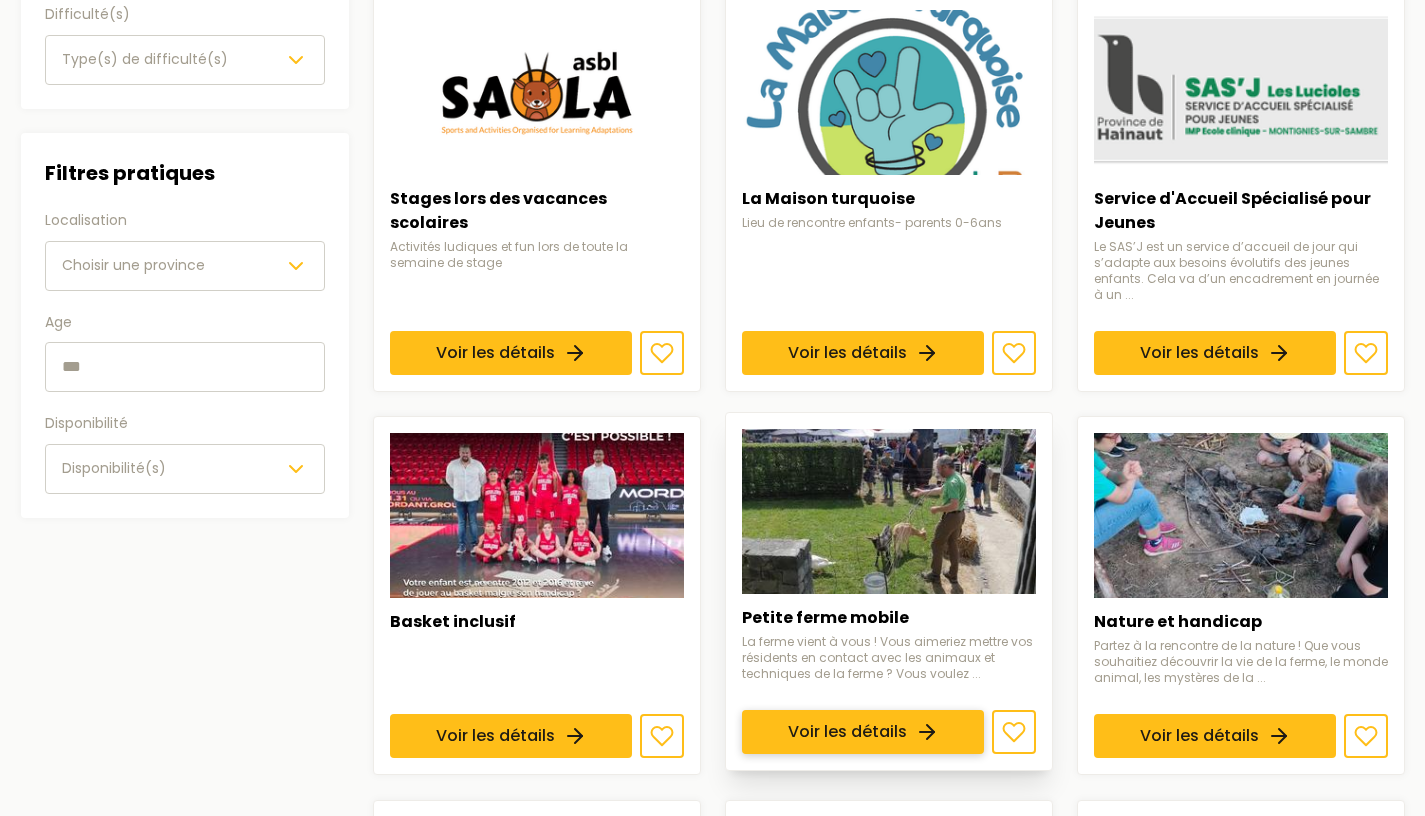 click on "Voir les détails" at bounding box center (863, 733) 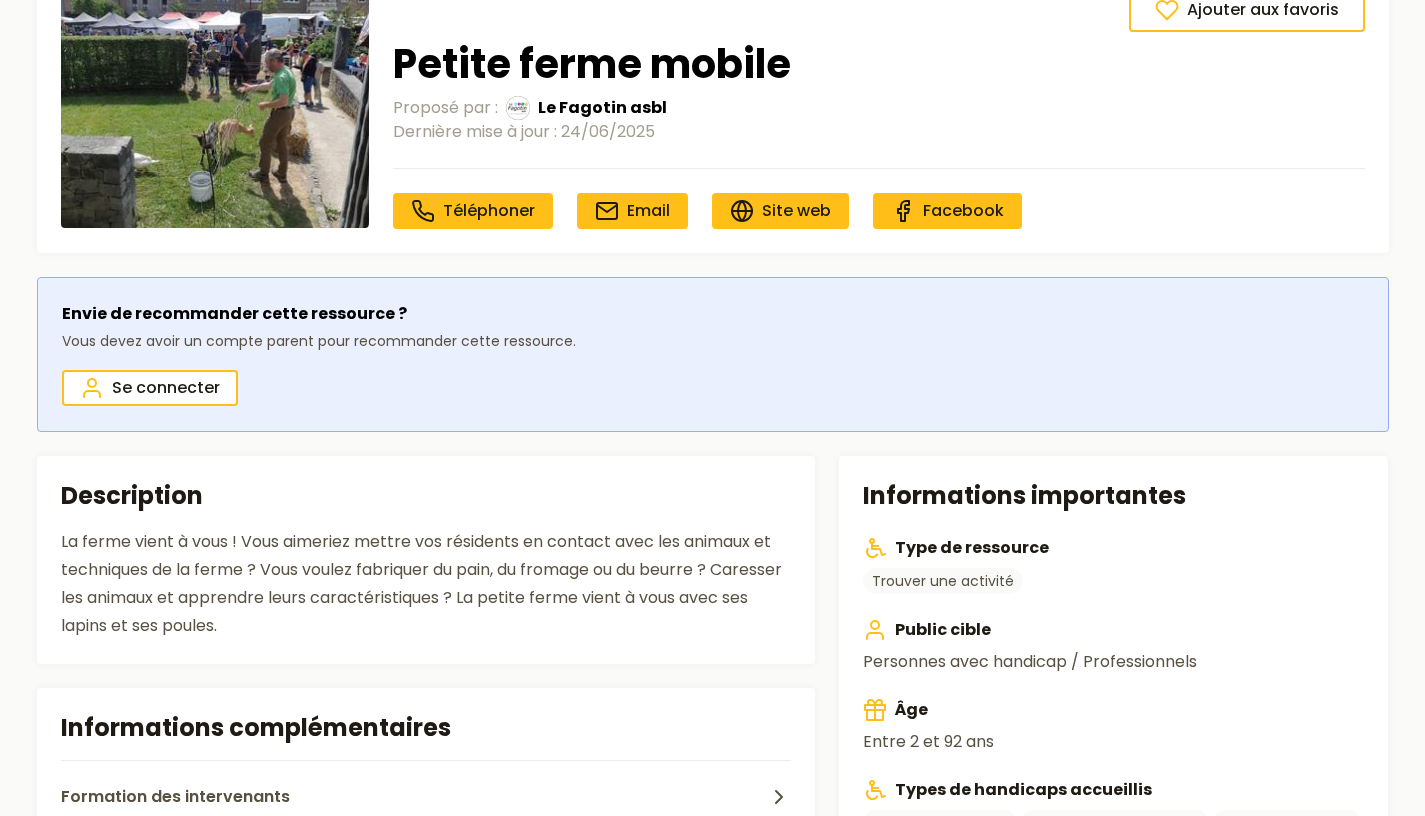 scroll, scrollTop: 0, scrollLeft: 0, axis: both 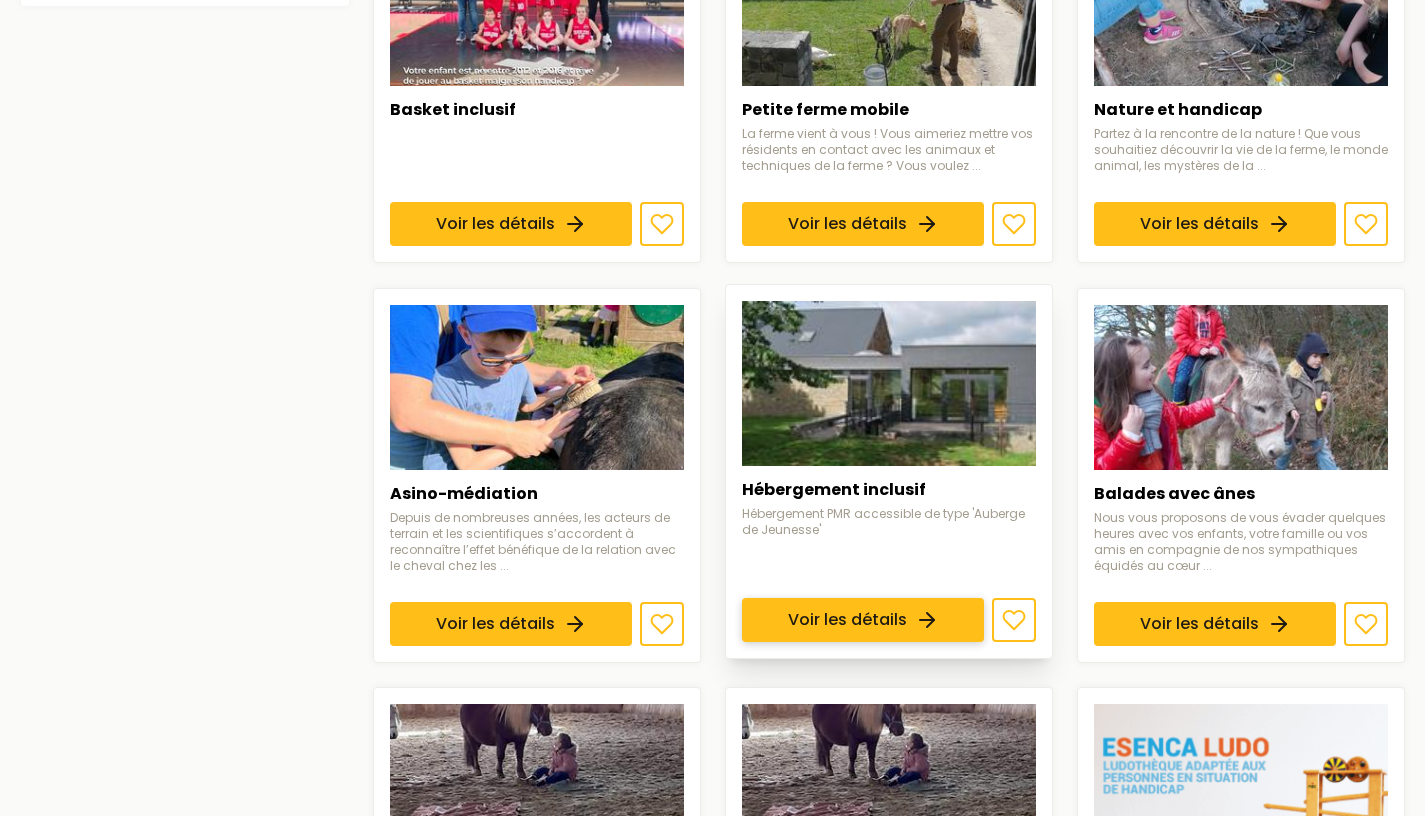 click on "Voir les détails" at bounding box center [863, 620] 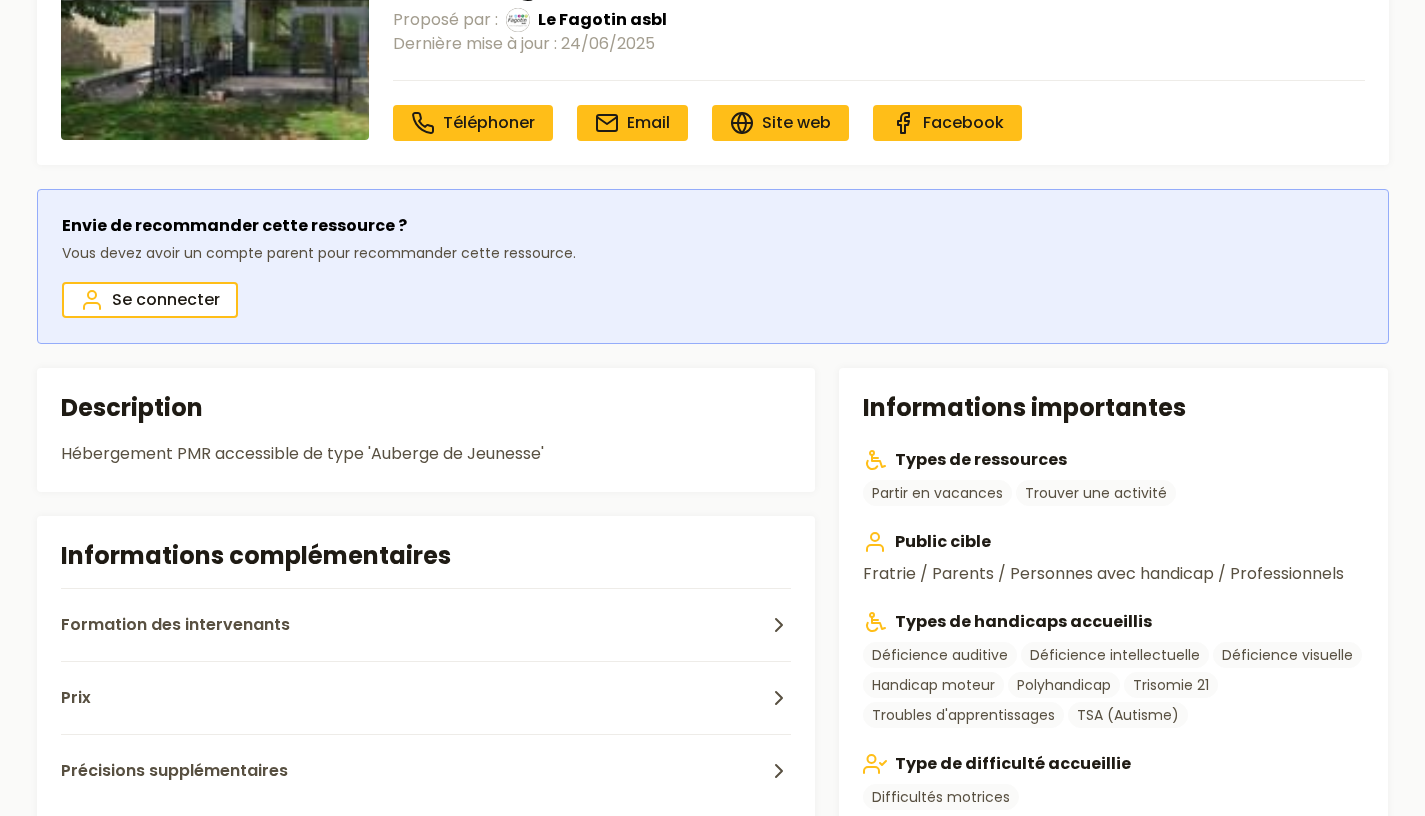 scroll, scrollTop: 0, scrollLeft: 0, axis: both 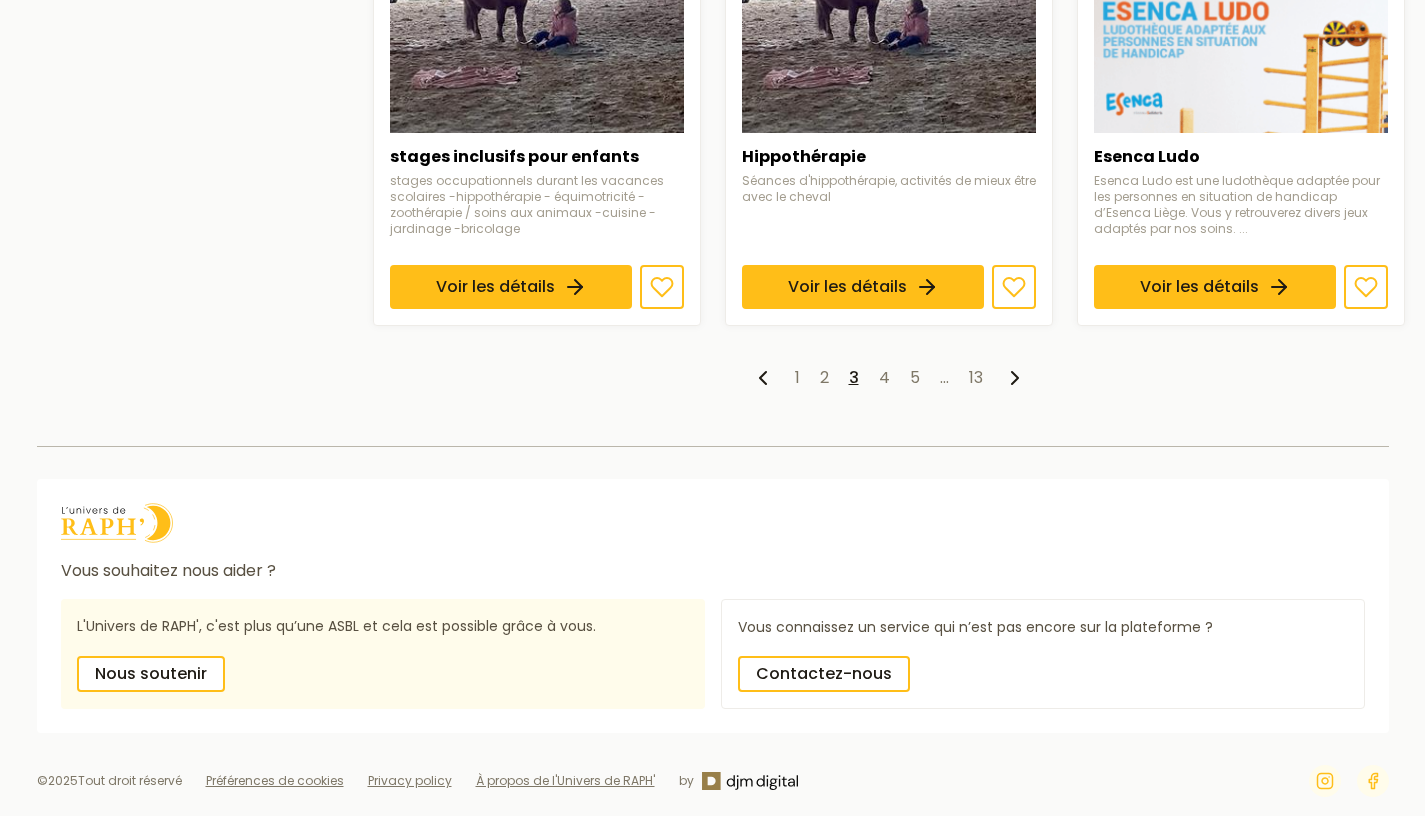 click on "1 2 3 4 5 … 13" at bounding box center [889, 378] 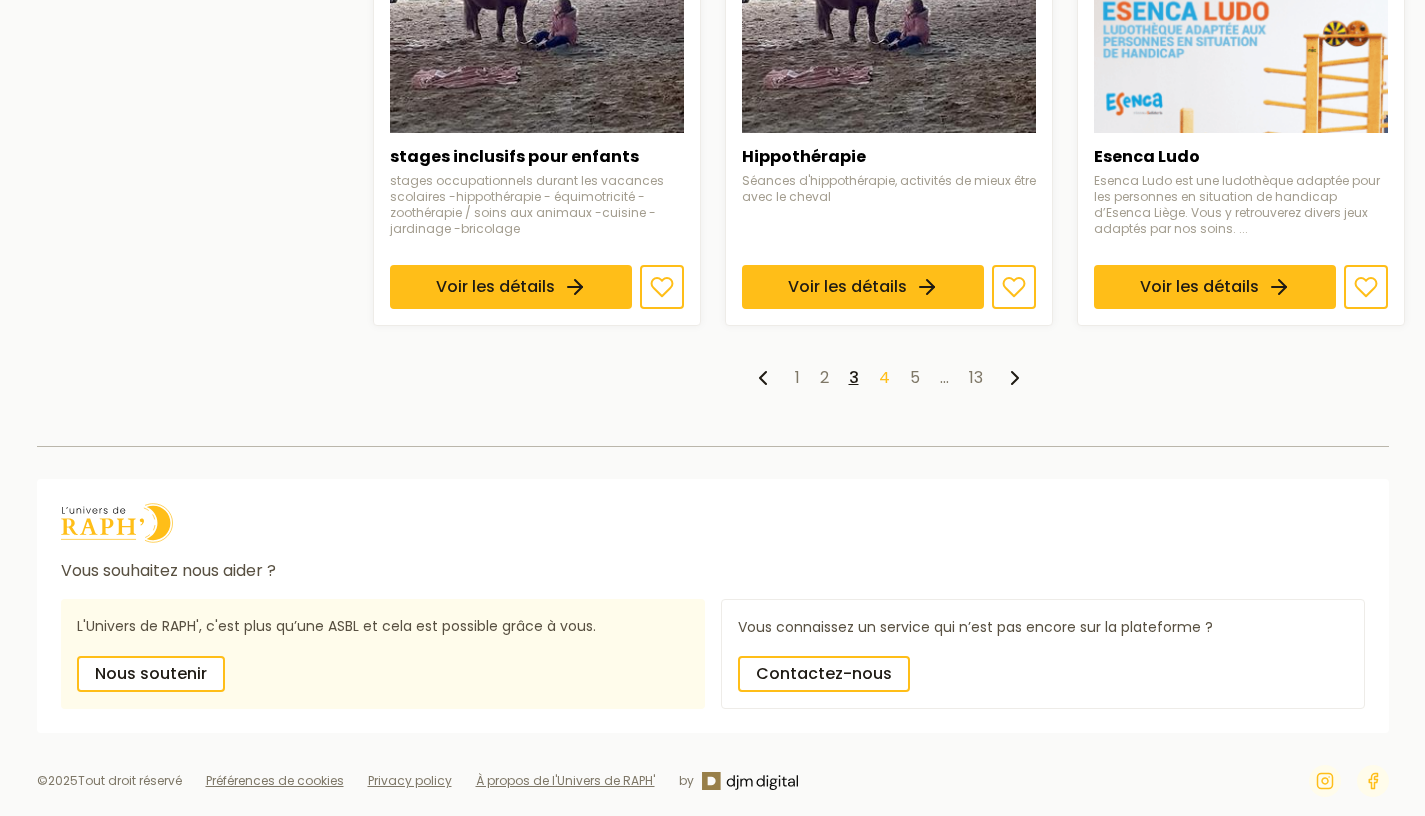 click on "4" at bounding box center (884, 377) 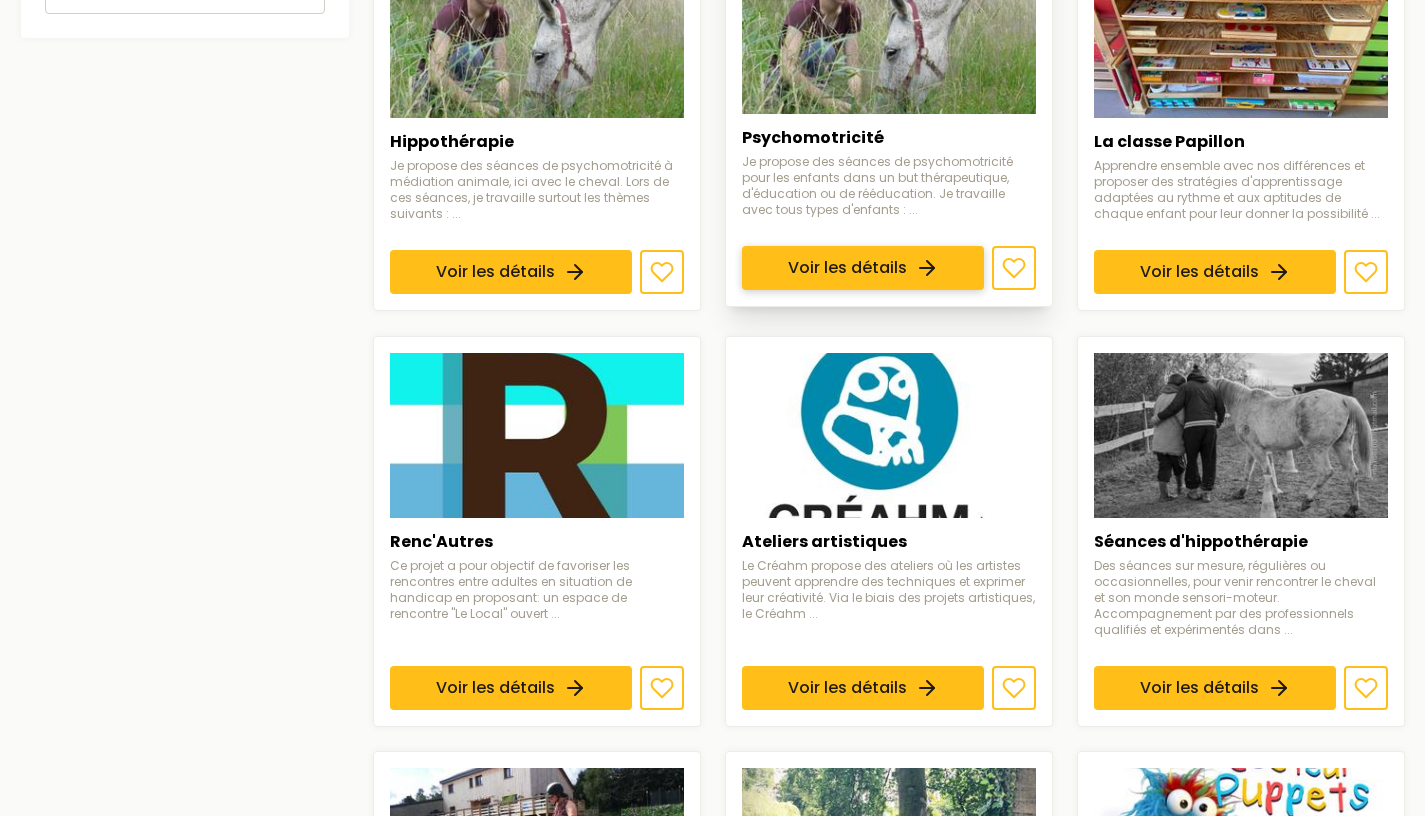 scroll, scrollTop: 1600, scrollLeft: 0, axis: vertical 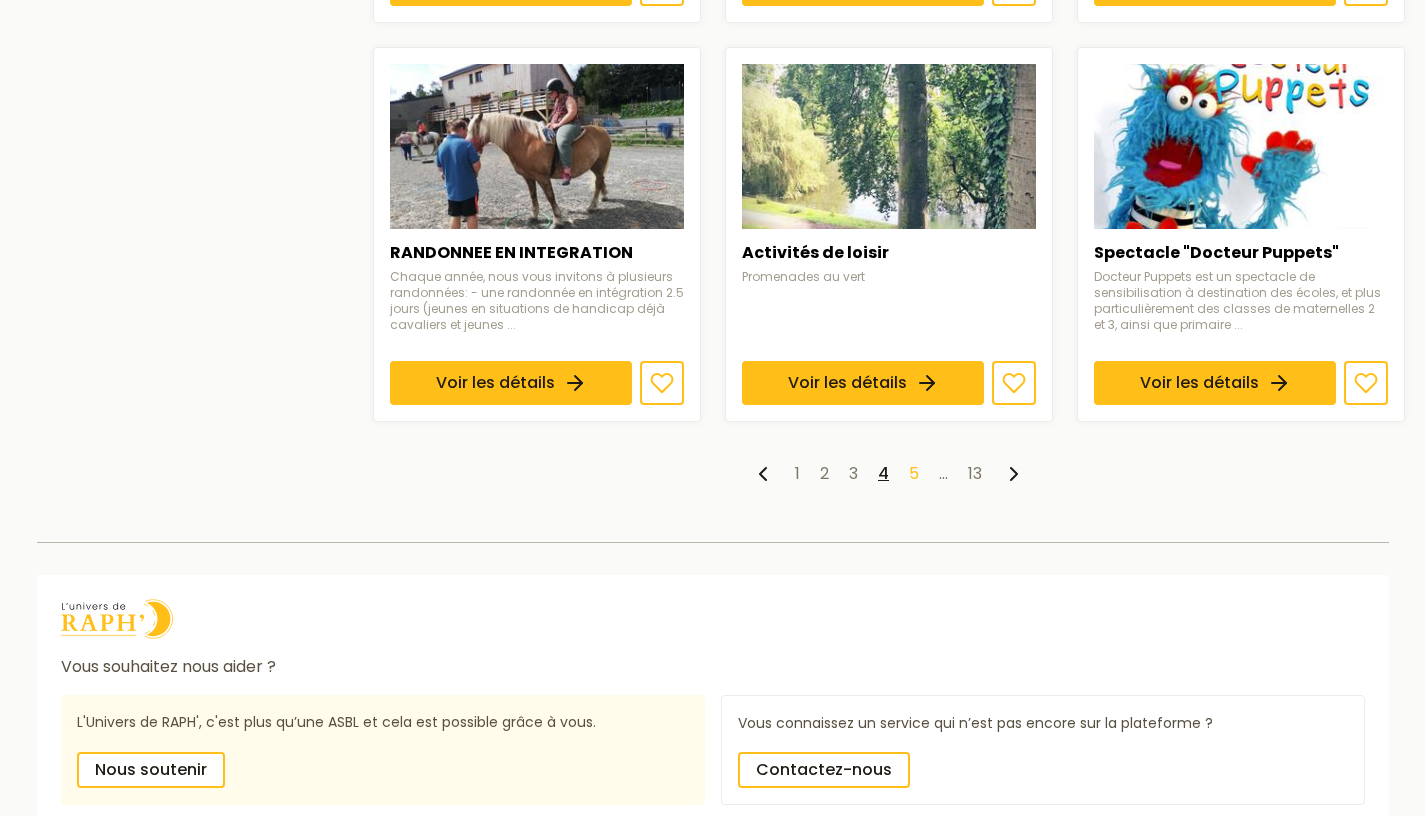 click on "5" at bounding box center [914, 473] 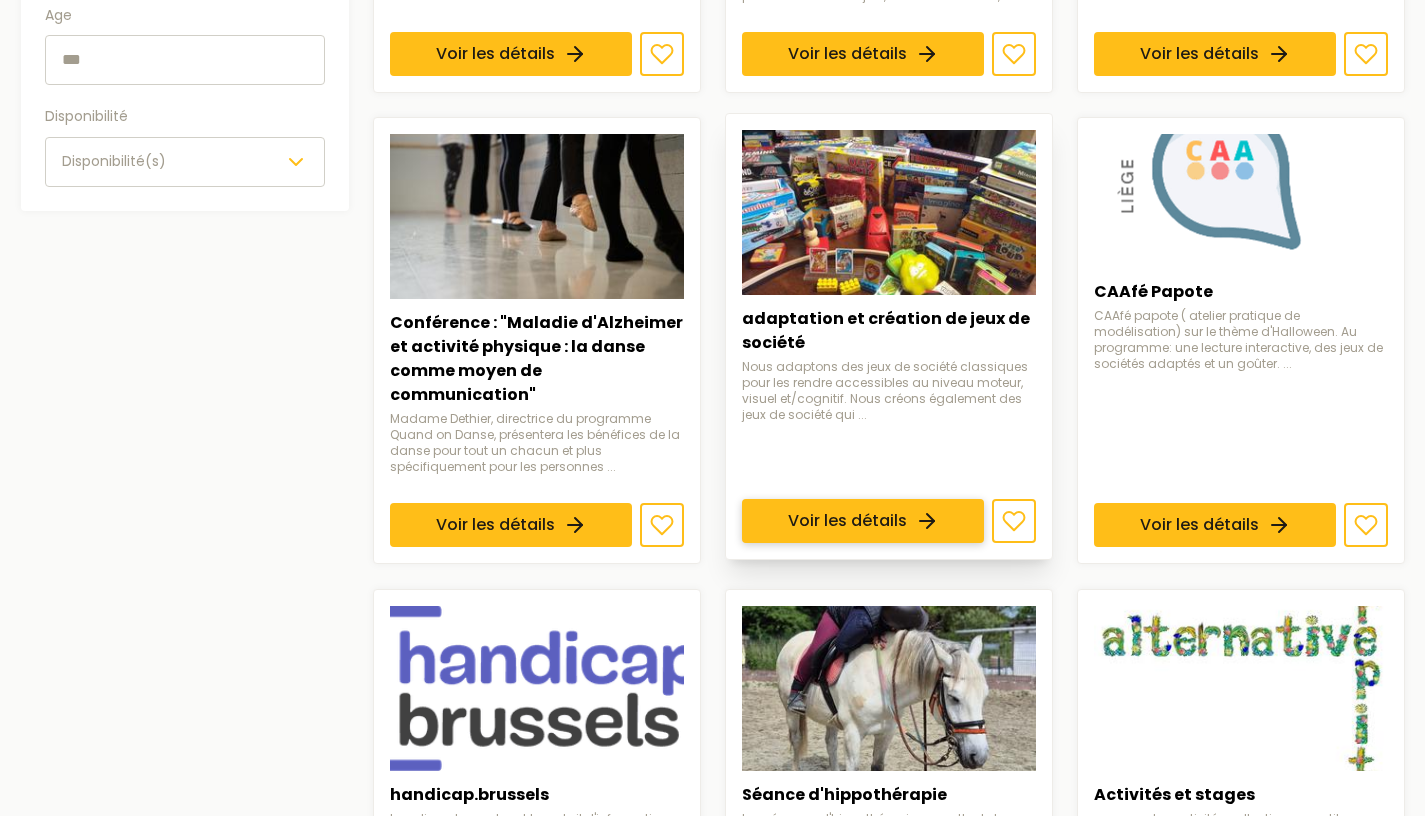 scroll, scrollTop: 848, scrollLeft: 0, axis: vertical 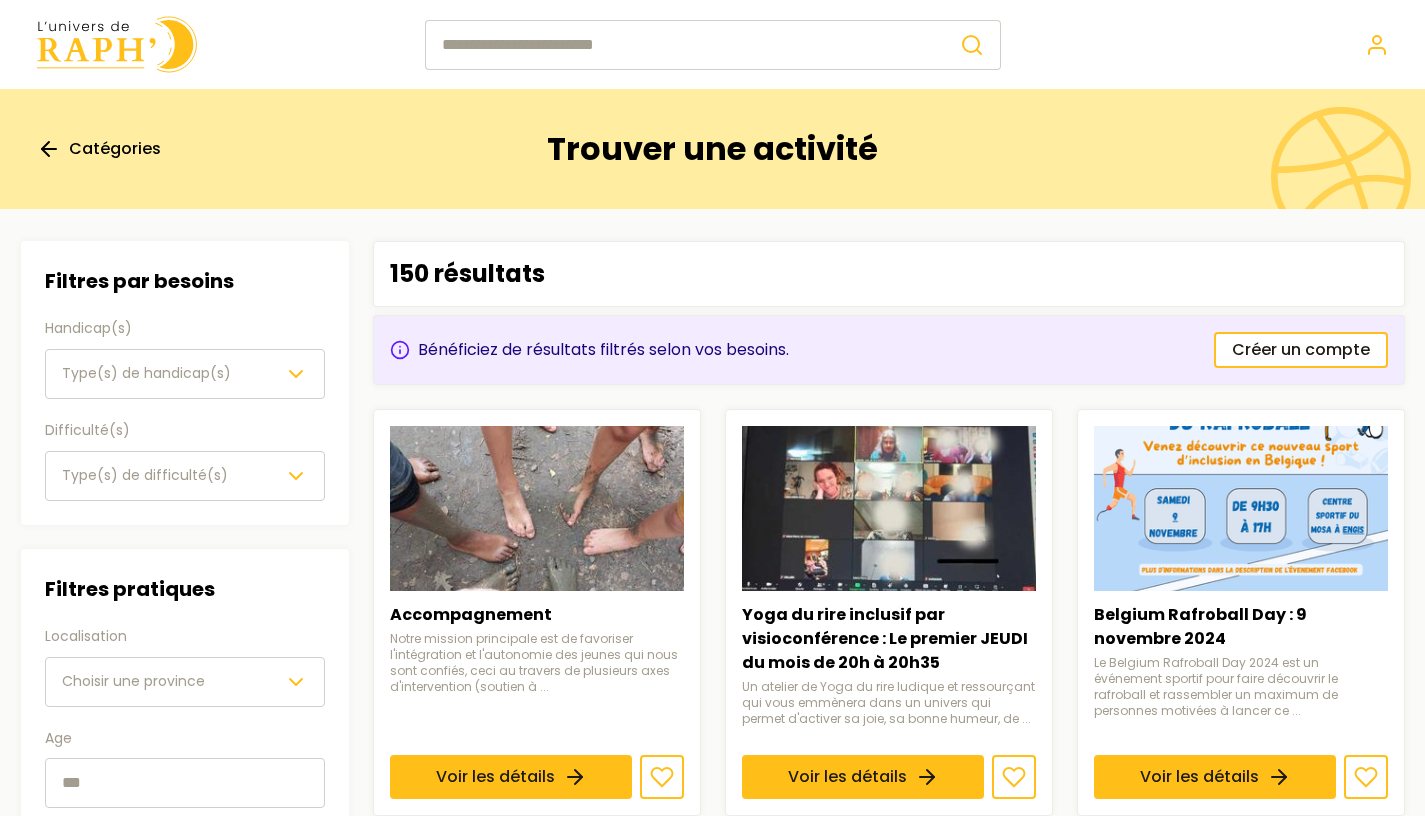 click at bounding box center [117, 44] 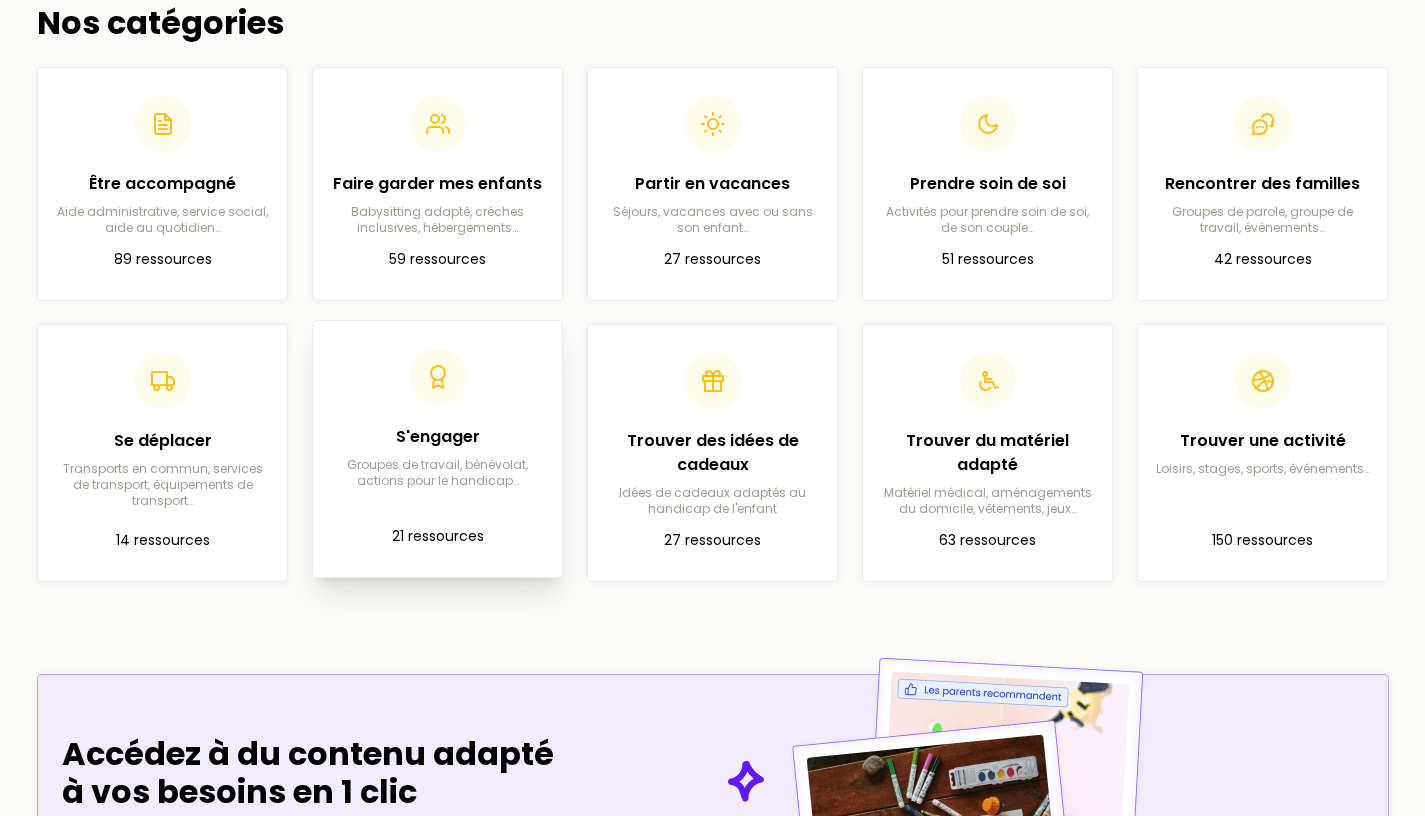 scroll, scrollTop: 800, scrollLeft: 0, axis: vertical 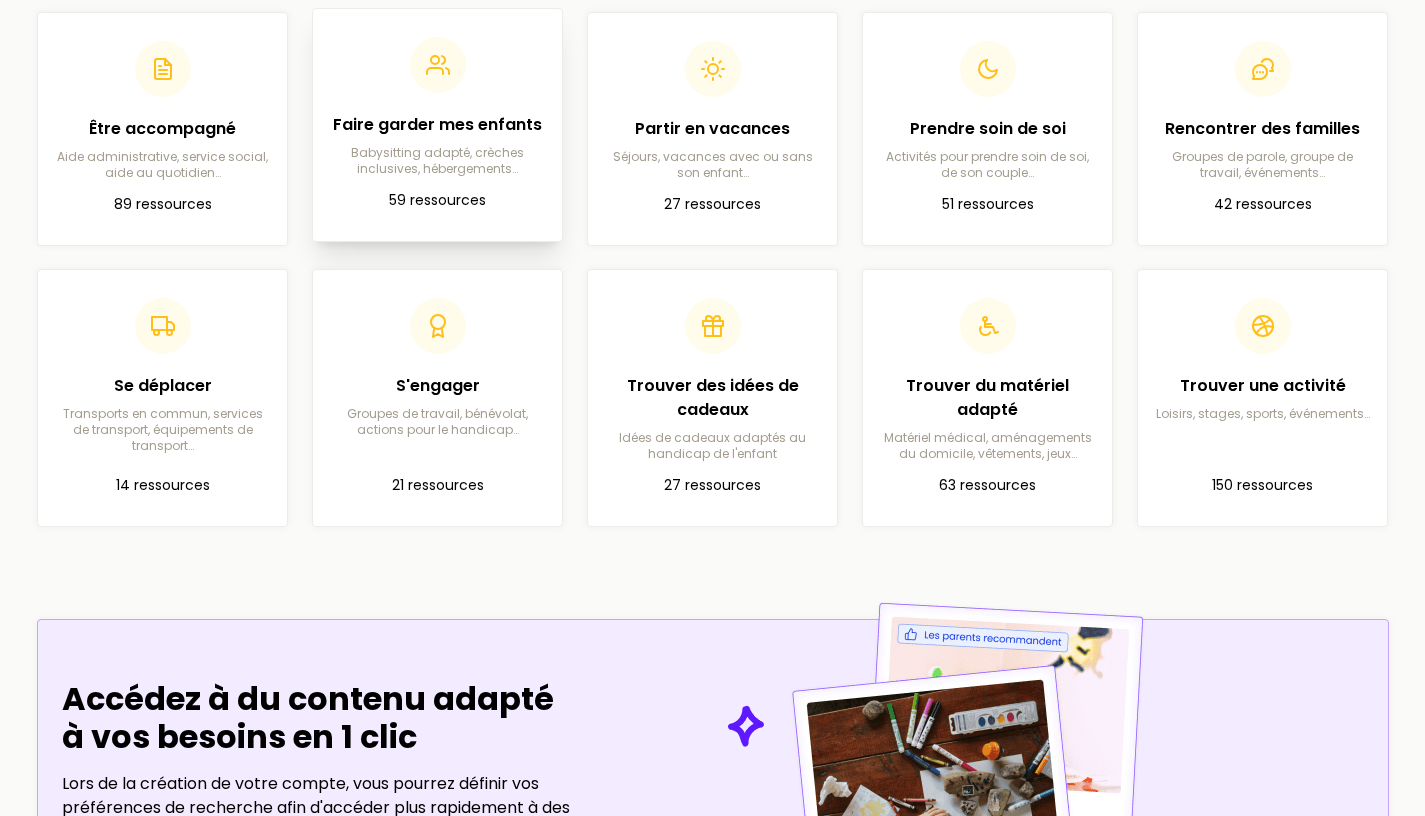 click on "Babysitting adapté, crèches inclusives, hébergements…" at bounding box center (437, 161) 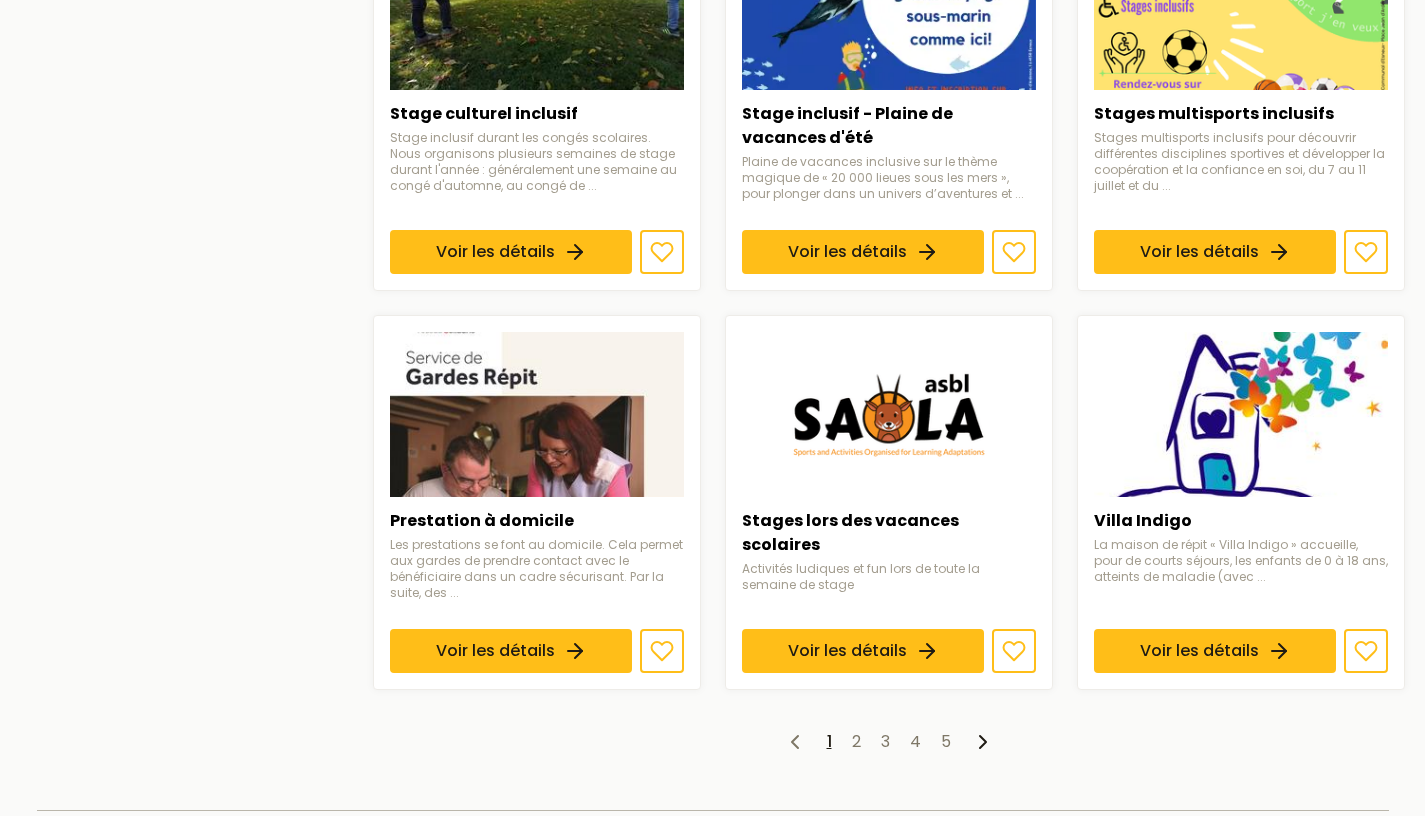 scroll, scrollTop: 1440, scrollLeft: 0, axis: vertical 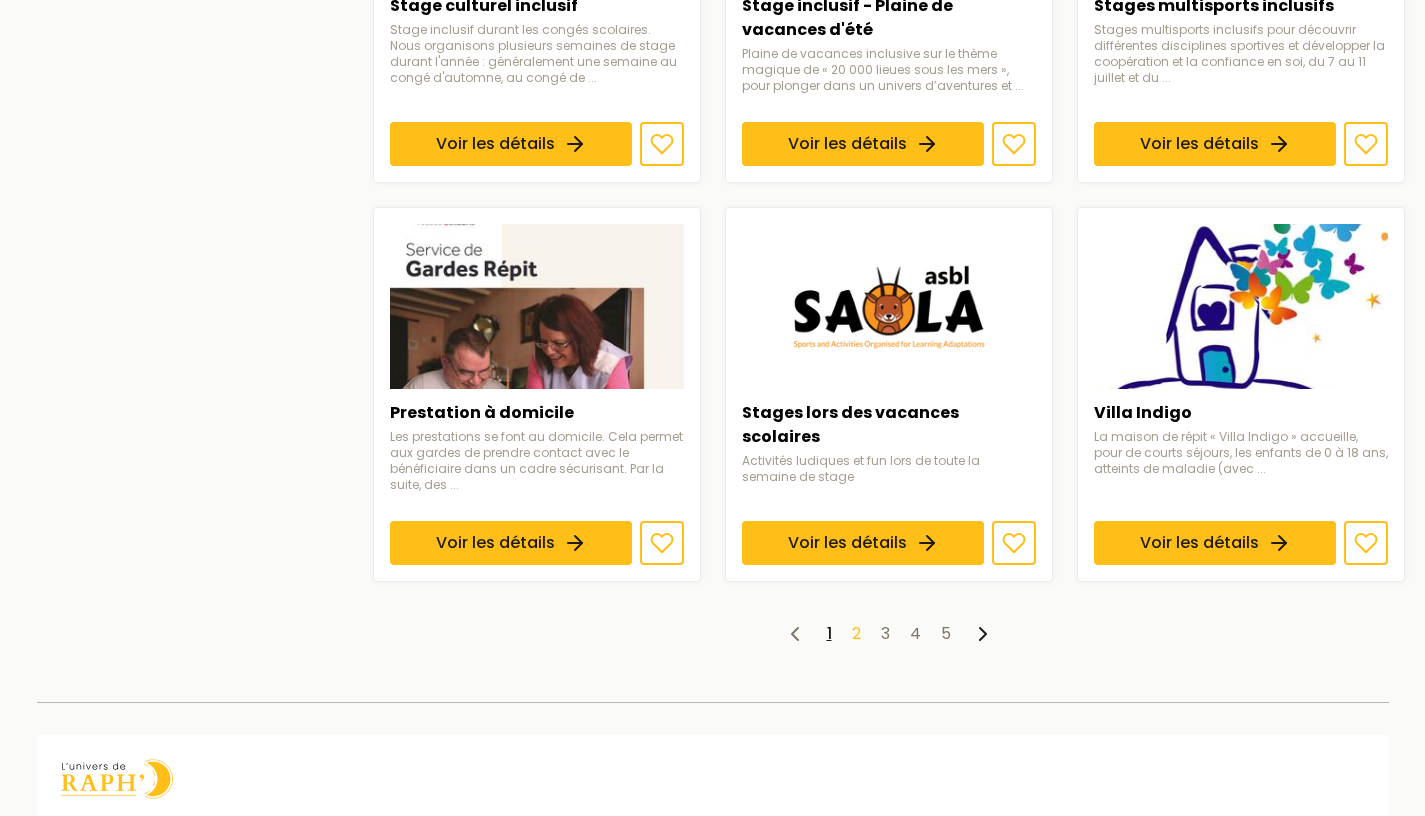 click on "2" at bounding box center [856, 633] 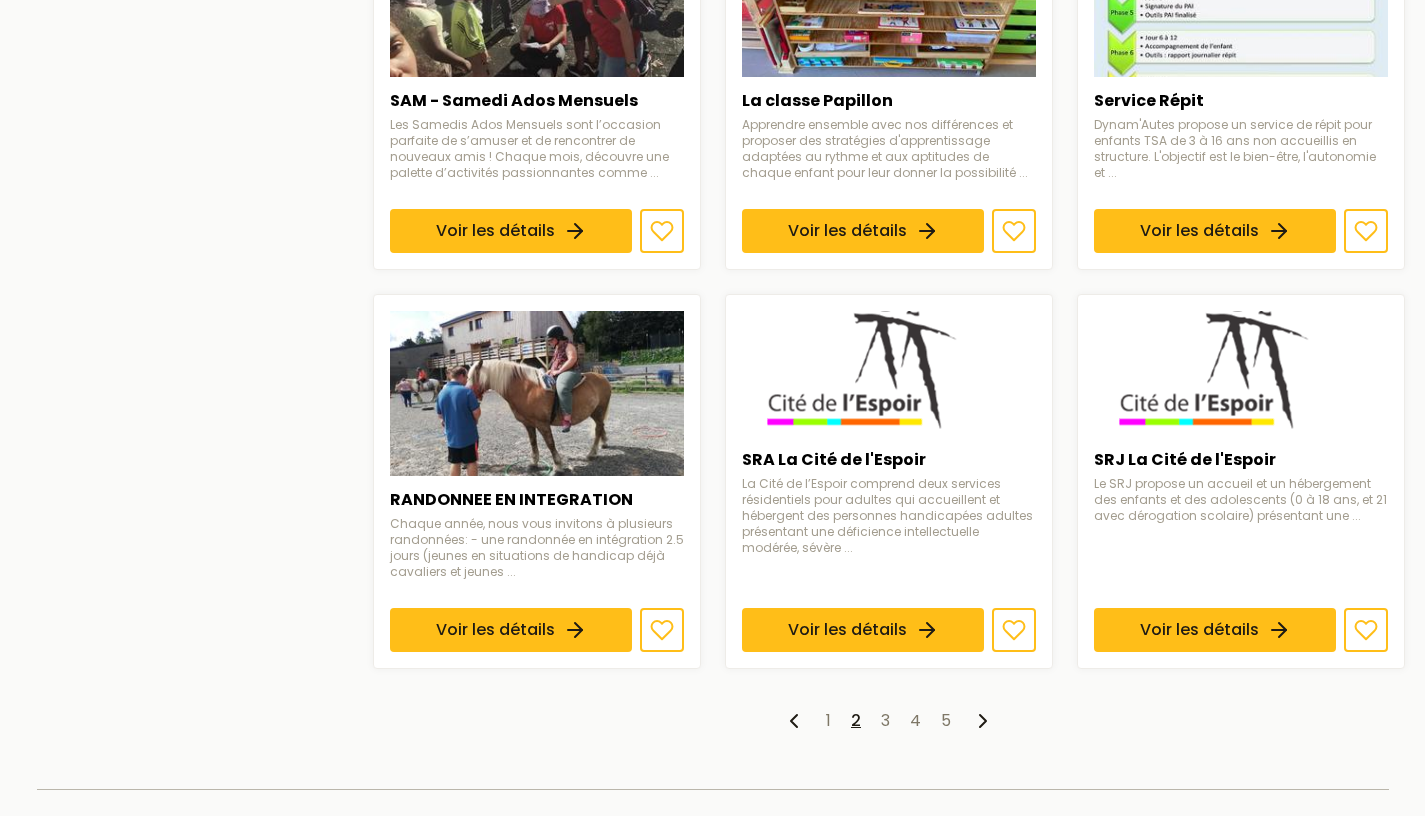 scroll, scrollTop: 1424, scrollLeft: 0, axis: vertical 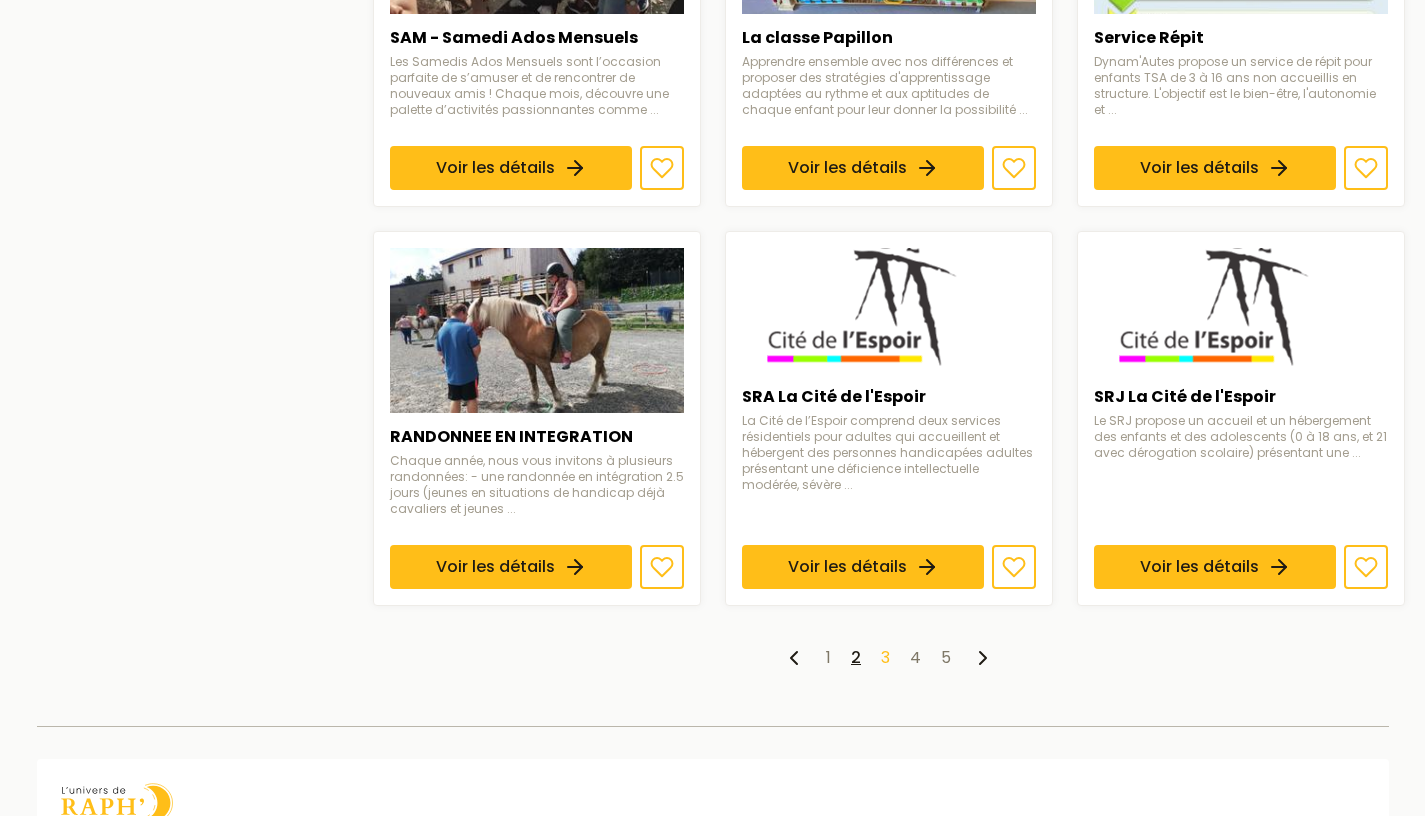 click on "3" at bounding box center [885, 657] 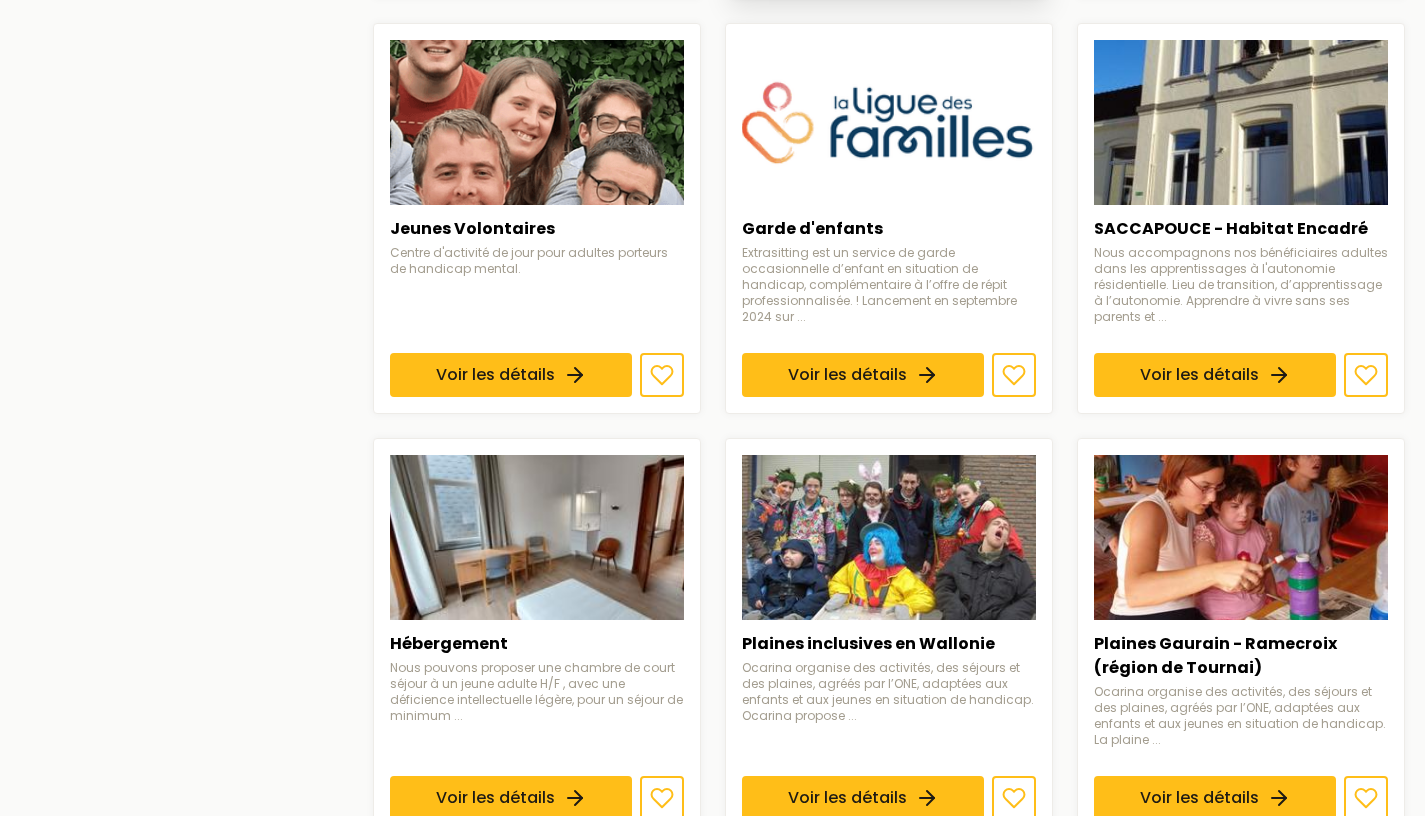 scroll, scrollTop: 1344, scrollLeft: 0, axis: vertical 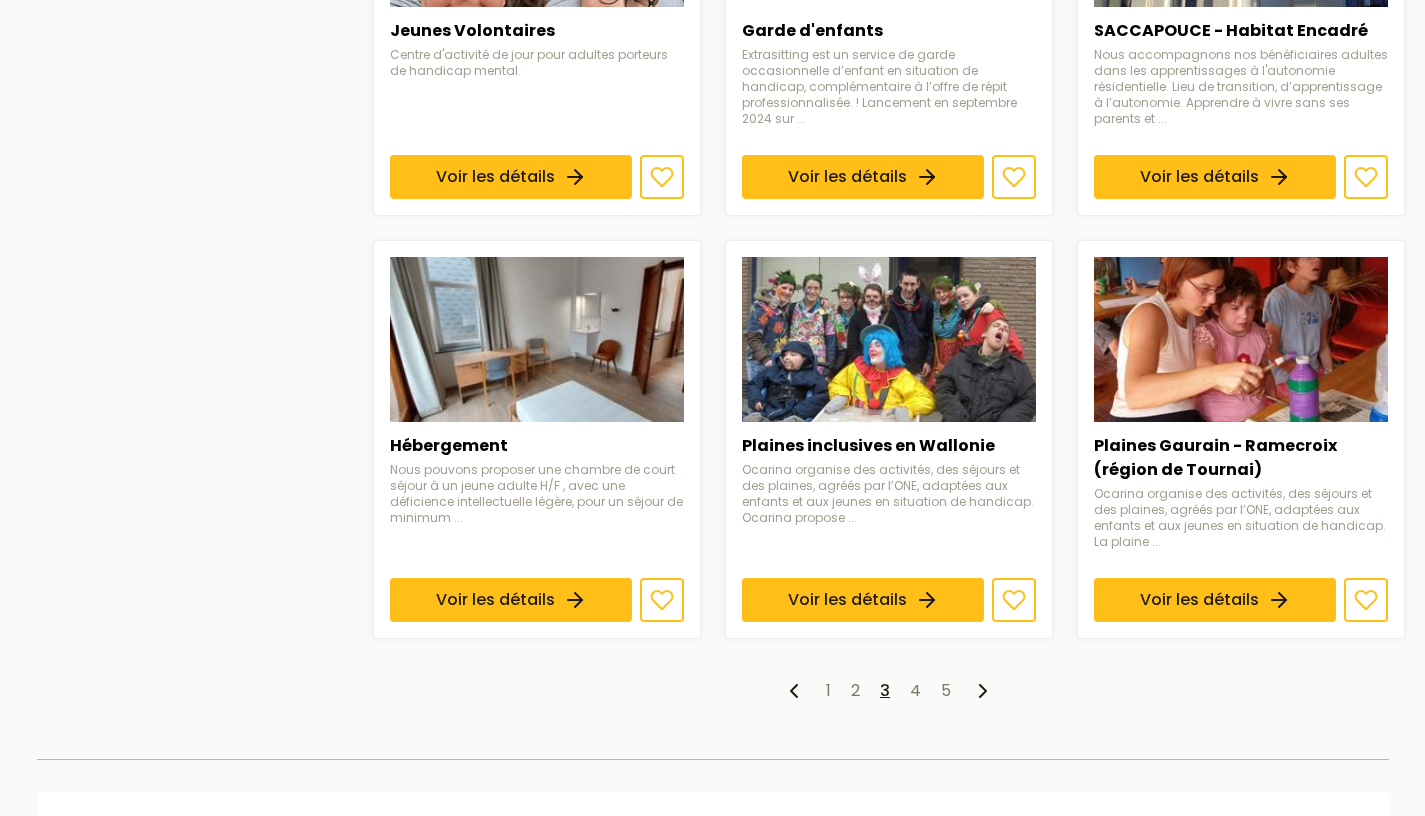 click on "1 2 3 4 5" at bounding box center [889, 691] 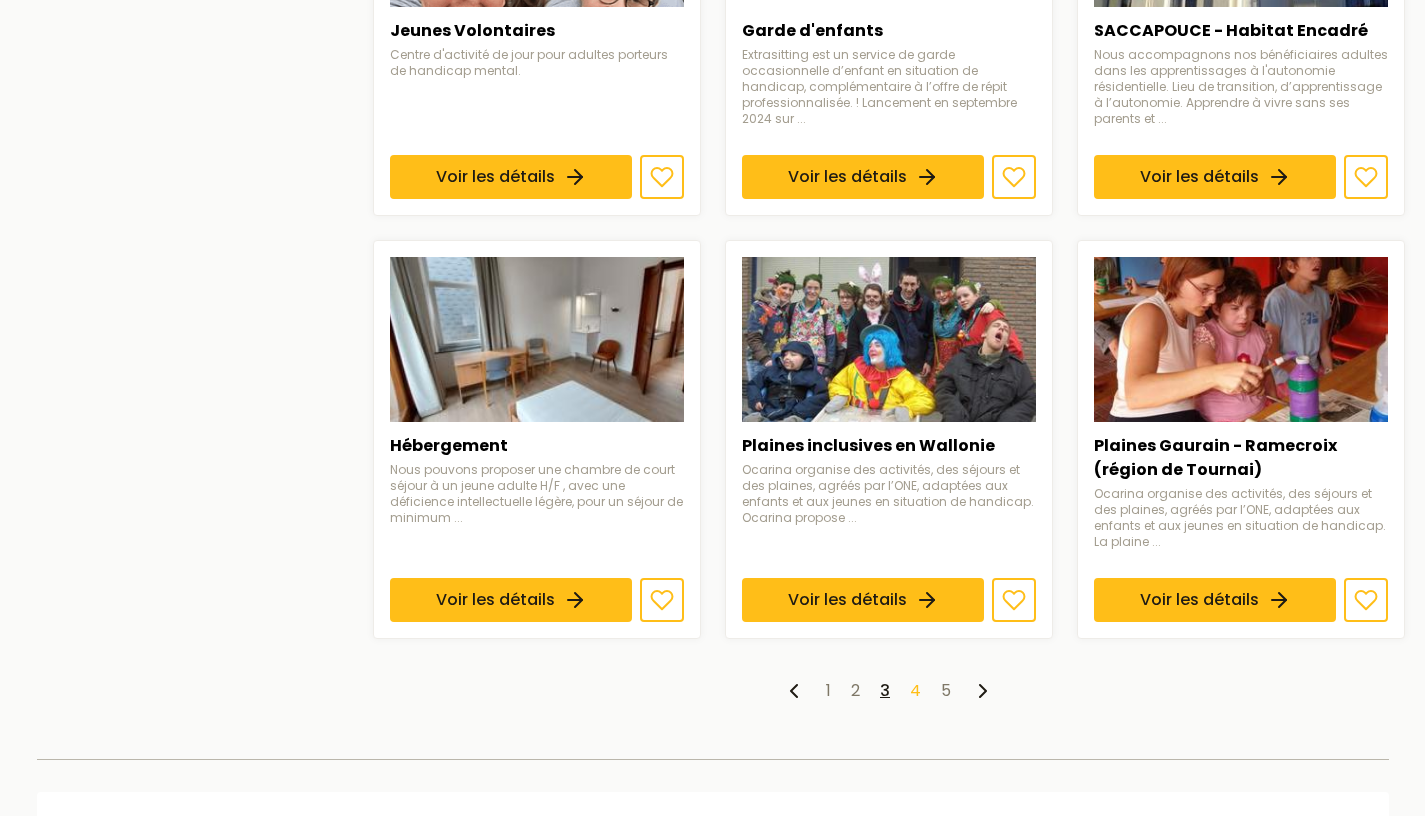 click on "4" at bounding box center (915, 690) 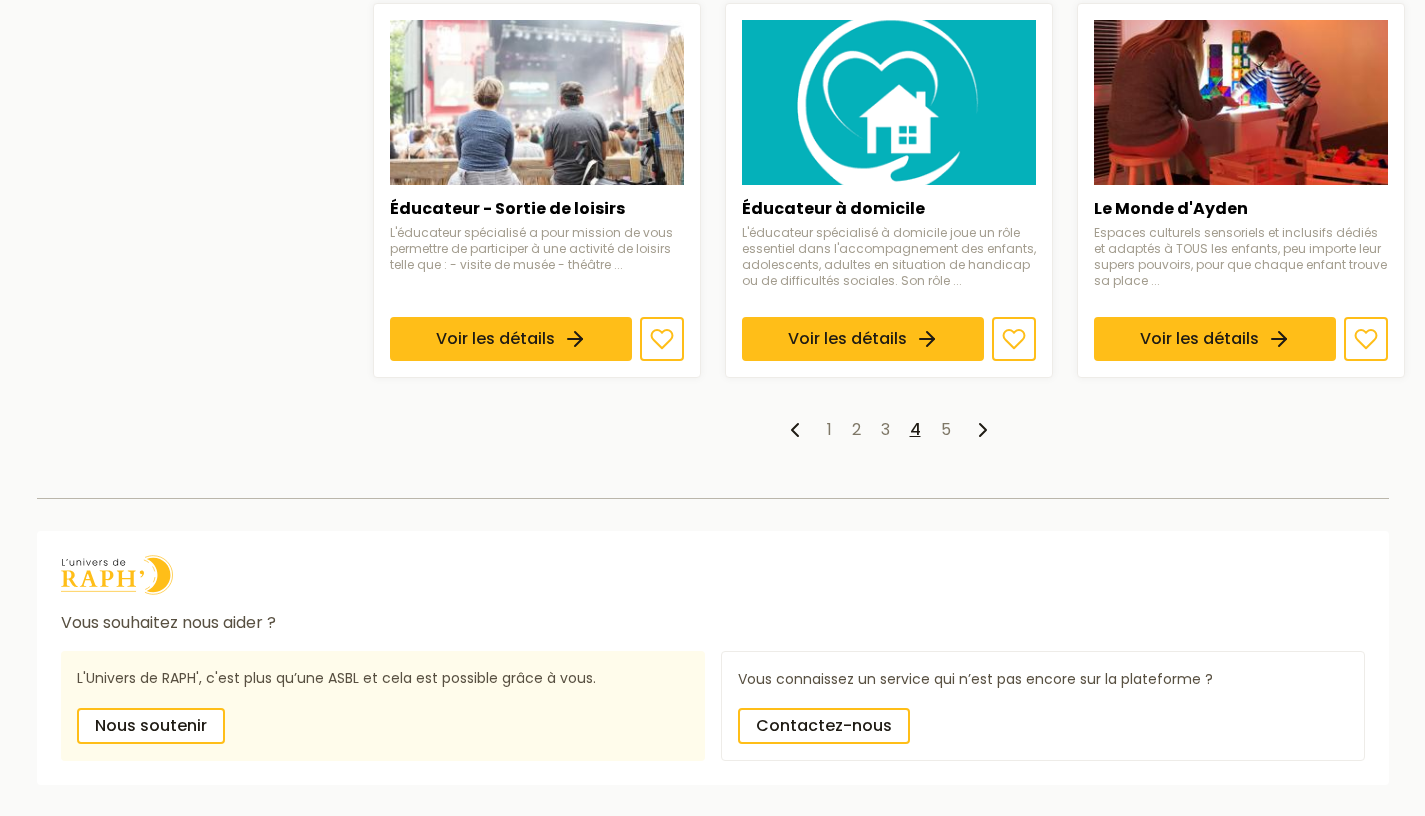 scroll, scrollTop: 1728, scrollLeft: 0, axis: vertical 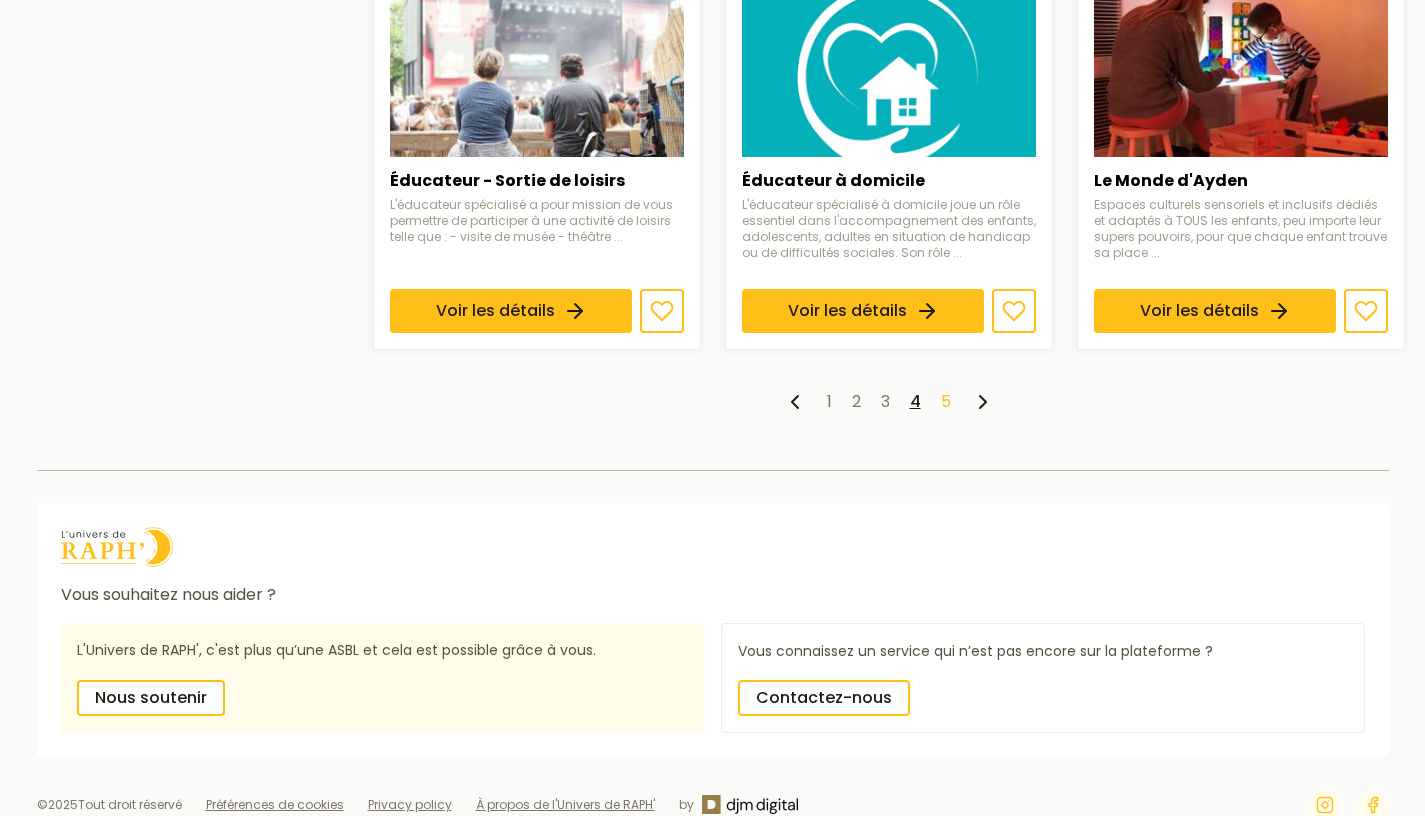 click on "5" at bounding box center (946, 401) 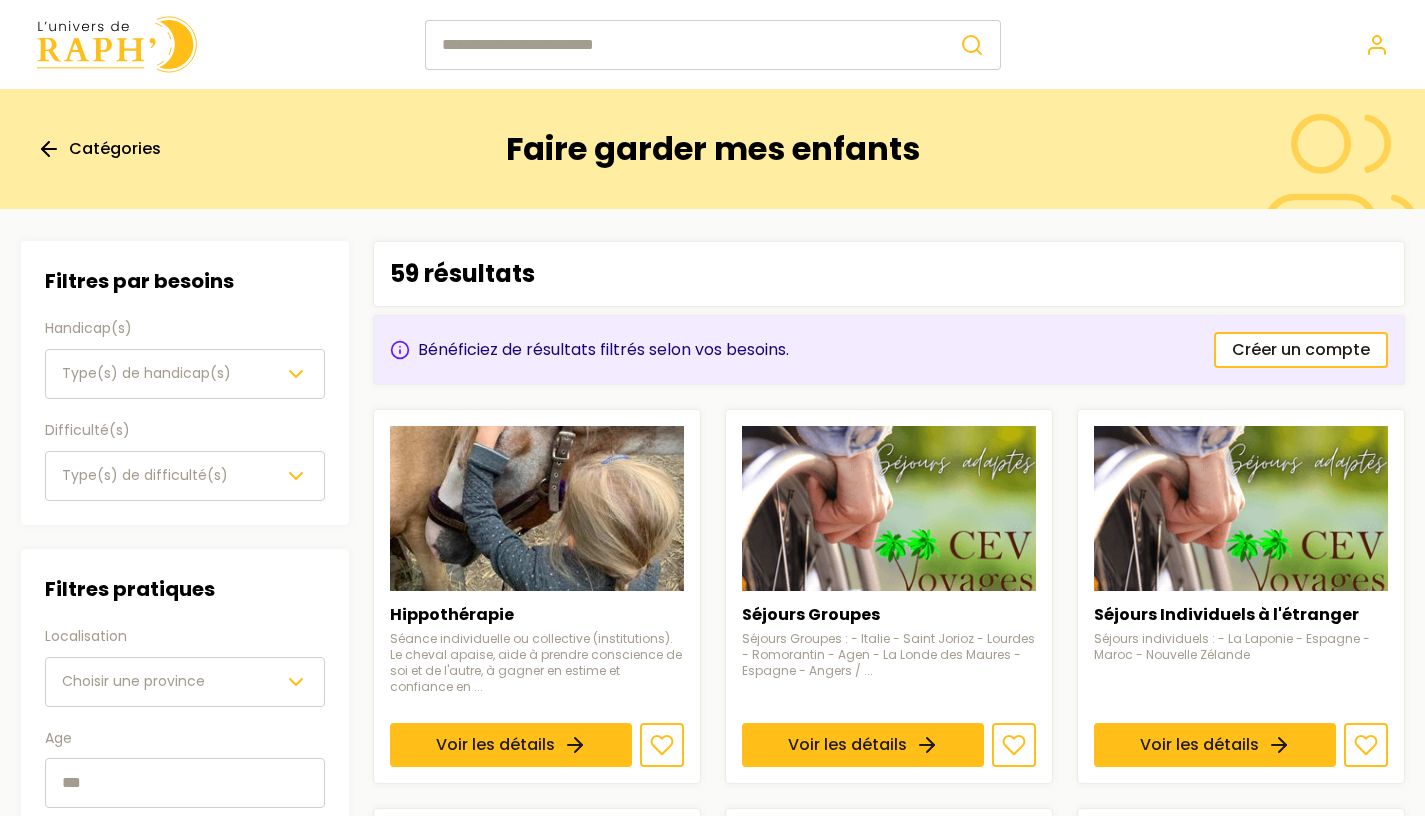 scroll, scrollTop: 0, scrollLeft: 0, axis: both 